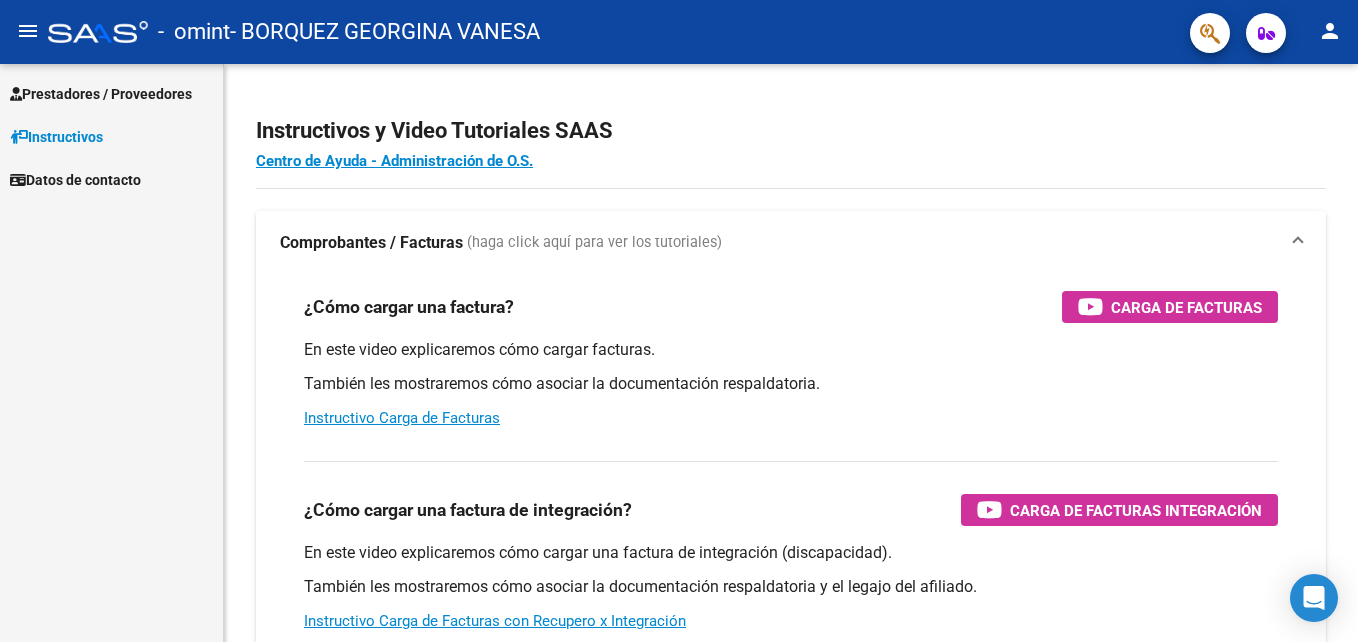 scroll, scrollTop: 0, scrollLeft: 0, axis: both 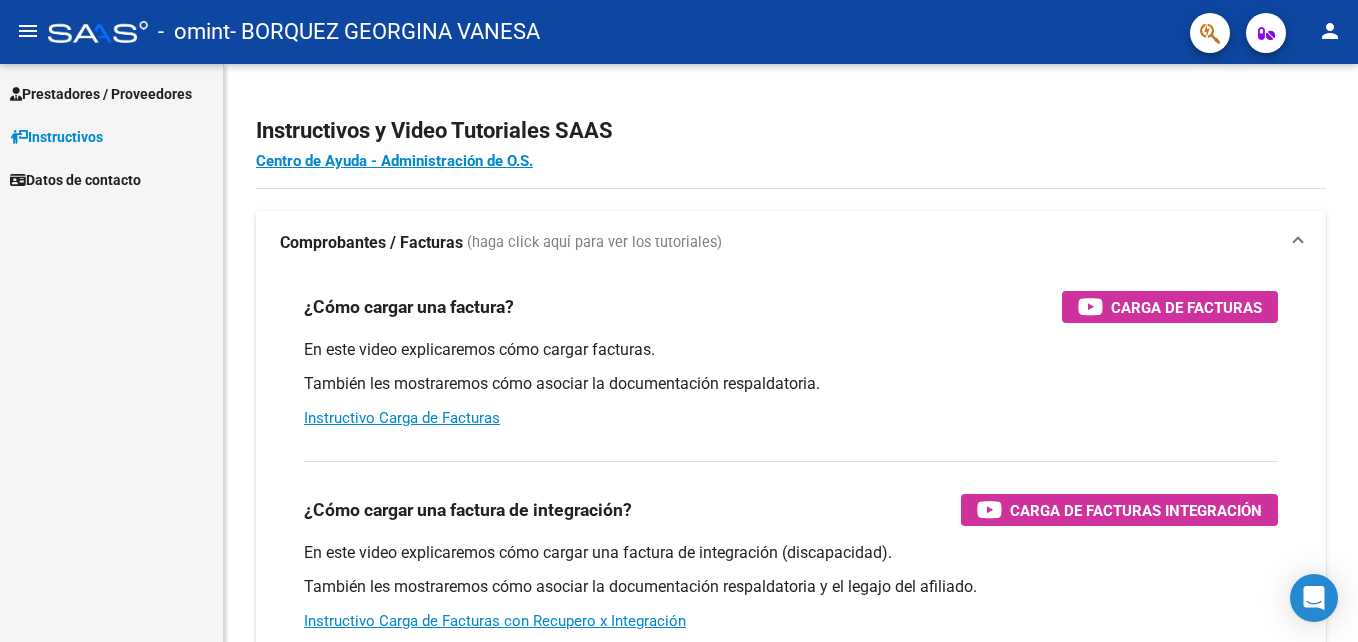 click on "Prestadores / Proveedores" at bounding box center (101, 94) 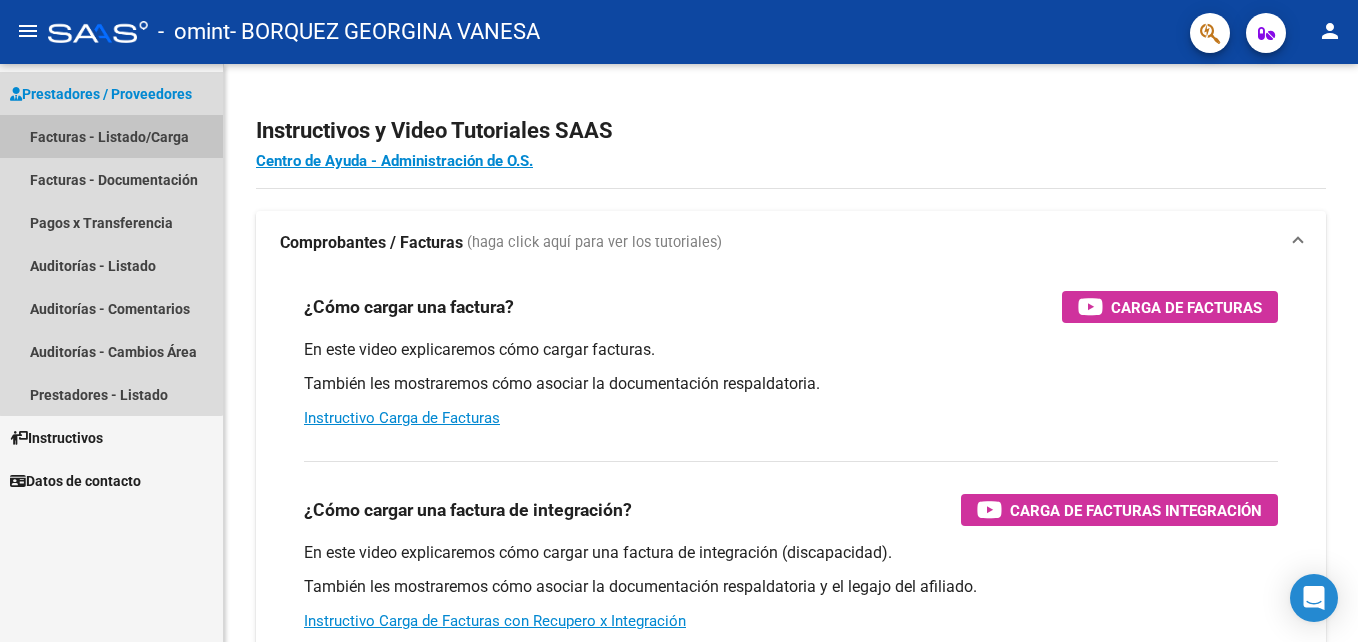 click on "Facturas - Listado/Carga" at bounding box center (111, 136) 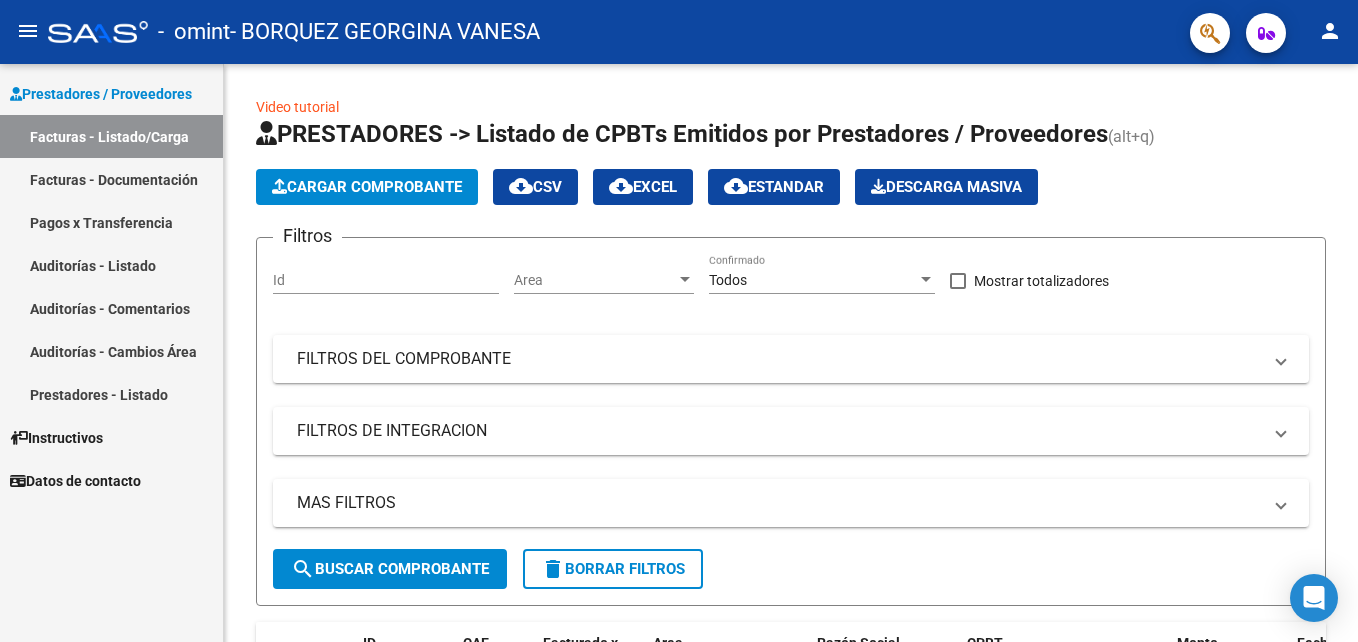 click on "Auditorías - Listado" at bounding box center [111, 265] 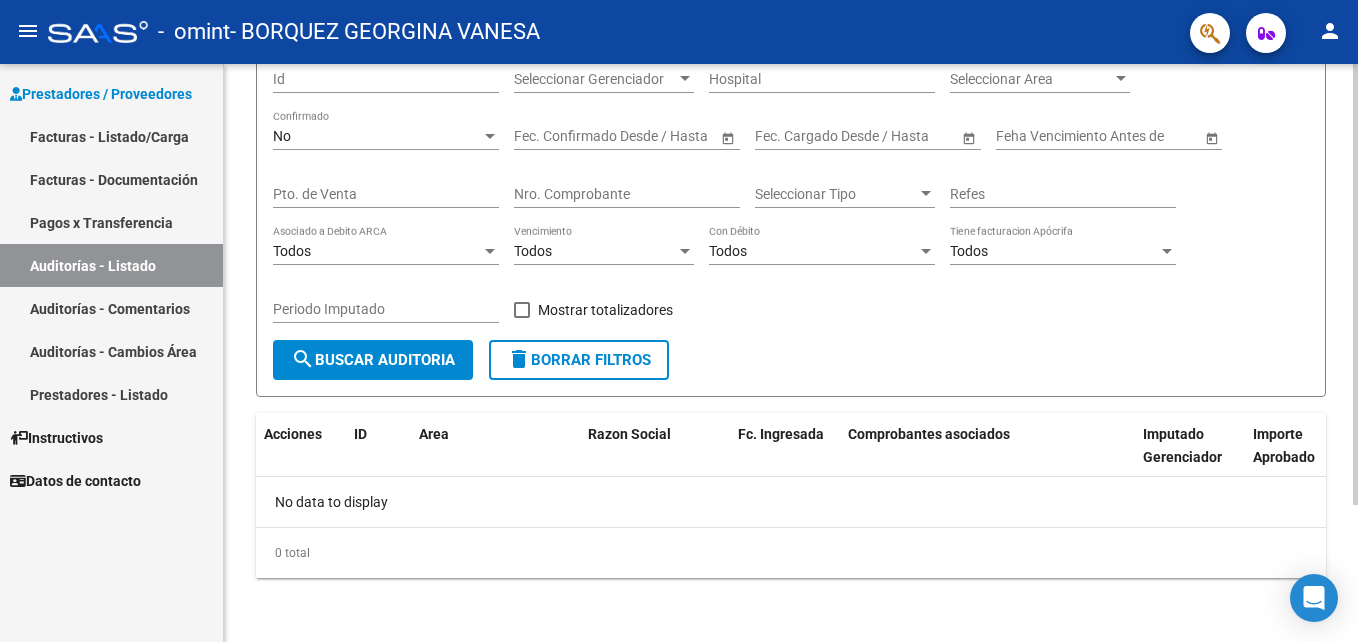 scroll, scrollTop: 0, scrollLeft: 0, axis: both 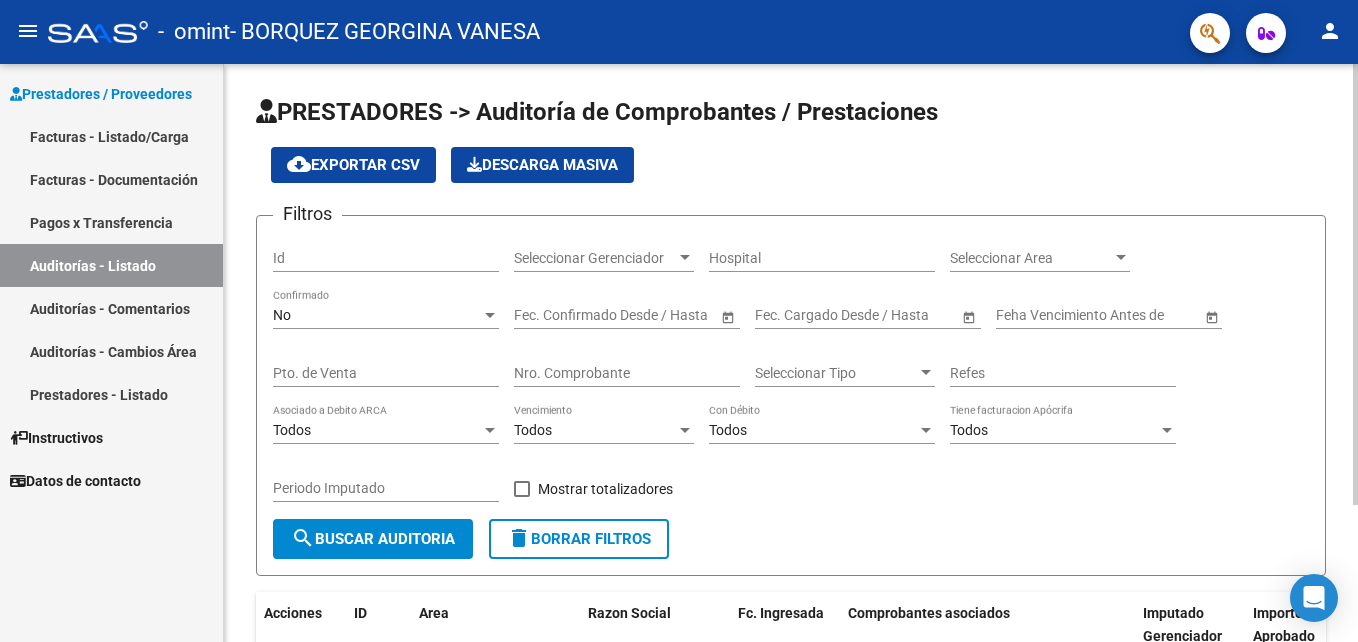 click on "PRESTADORES -> Auditoría de Comprobantes / Prestaciones cloud_download  Exportar CSV   Descarga Masiva
Filtros Id Seleccionar Gerenciador Seleccionar Gerenciador Hospital Seleccionar Area Seleccionar Area No Confirmado Start date – End date Fec. Confirmado Desde / Hasta Start date – End date Fec. Cargado Desde / Hasta Feha Vencimiento Antes de Pto. de Venta Nro. Comprobante Seleccionar Tipo Seleccionar Tipo Refes Todos Asociado a Debito ARCA Todos Vencimiento Todos Con Débito Todos Tiene facturacion Apócrifa Periodo Imputado    Mostrar totalizadores search  Buscar Auditoria  delete  Borrar Filtros  Acciones ID Area Razon Social Fc. Ingresada Comprobantes asociados Imputado Gerenciador Importe Aprobado Importe Debitado Importe Comprobantes Vencimiento FC Creado Usuario Confirmado Por Comentario Vencimiento Auditoría Auditoría externa creada Período Imputado Fecha Debitado x ARCA Monto Debitado x ARCA No data to display  0 total   1" 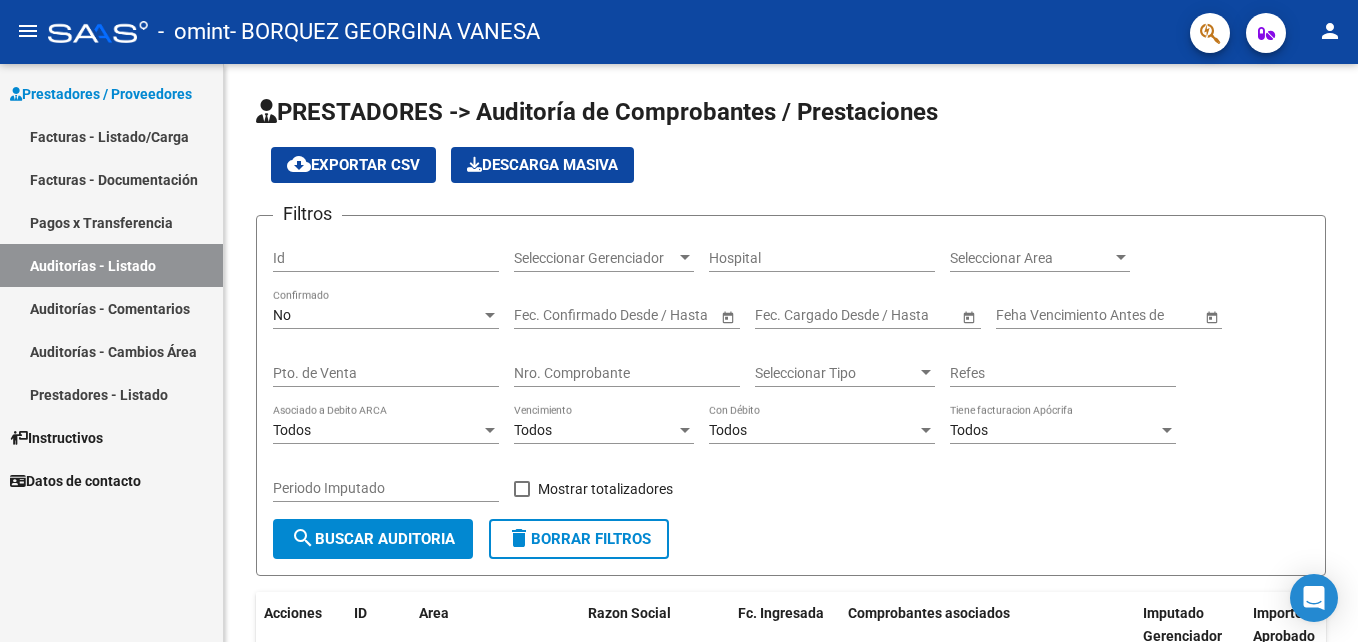 click on "Facturas - Documentación" at bounding box center (111, 179) 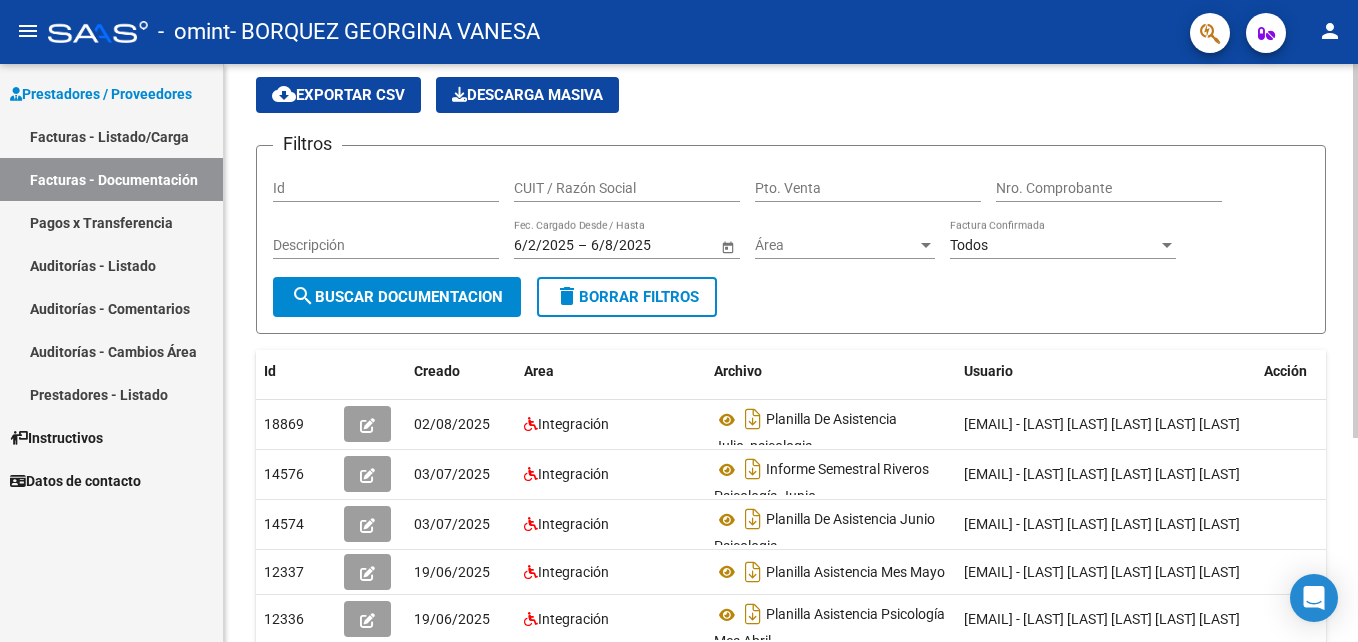 scroll, scrollTop: 65, scrollLeft: 0, axis: vertical 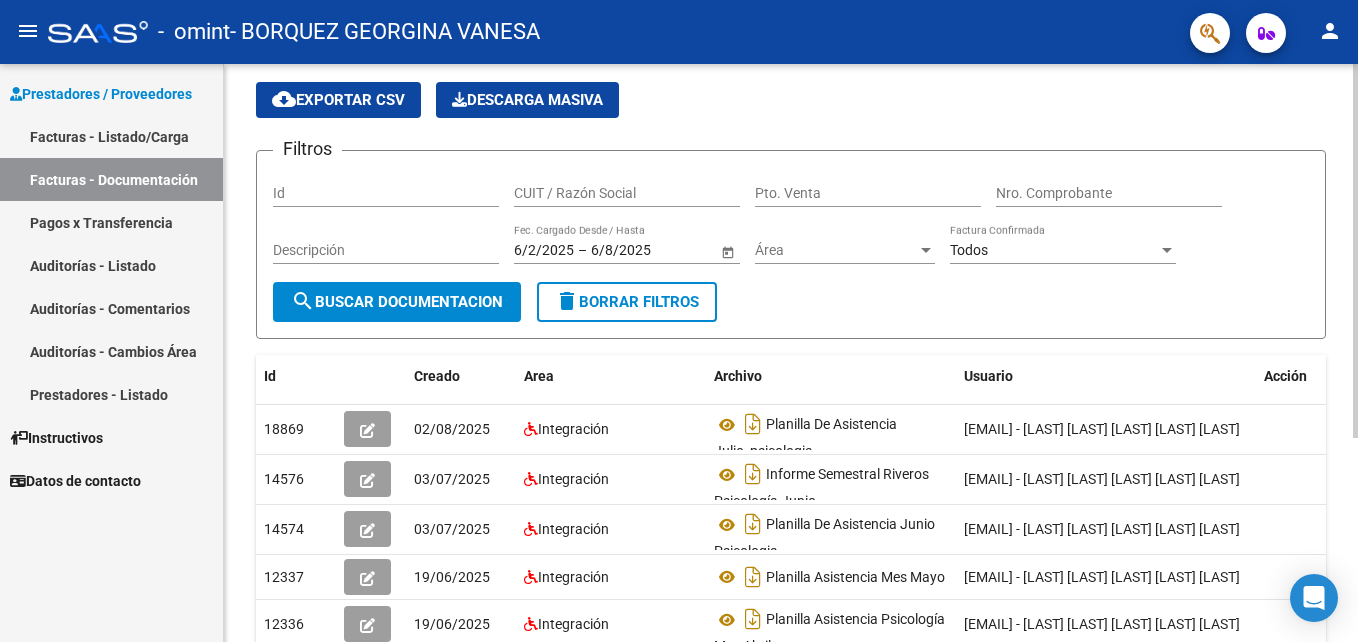 click on "menu -   omint   - BORQUEZ GEORGINA VANESA person    Prestadores / Proveedores Facturas - Listado/Carga Facturas - Documentación Pagos x Transferencia Auditorías - Listado Auditorías - Comentarios Auditorías - Cambios Área Prestadores - Listado    Instructivos    Datos de contacto  PRESTADORES -> Comprobantes - Documentación Respaldatoria cloud_download  Exportar CSV   Descarga Masiva
Filtros Id CUIT / Razón Social Pto. Venta Nro. Comprobante Descripción 6/2/2025 6/2/2025 – 6/8/2025 6/8/2025 Fec. Cargado Desde / Hasta Área Área Todos Factura Confirmada search  Buscar Documentacion  delete  Borrar Filtros  Id Creado Area Archivo Usuario Acción 18869
02/08/2025 Integración Planilla De Asistencia Julio_psicologia  borquezgeorgina@yahoo.com.ar - Georgina Vanesa Borquez Georgina Vanesa Borquez  14576
03/07/2025 Integración Informe Semestral Riveros Psicología Junio  borquezgeorgina@yahoo.com.ar - Georgina Vanesa Borquez Georgina Vanesa Borquez  14574
03/07/2025 Integración" at bounding box center (679, 321) 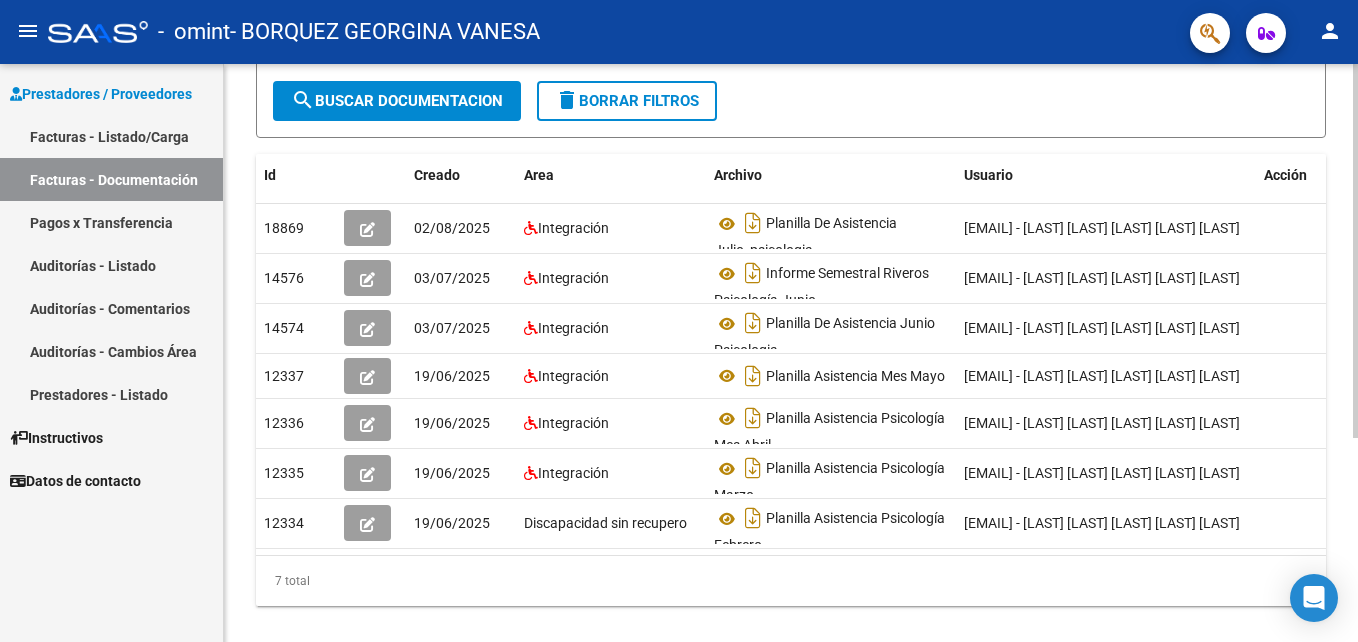scroll, scrollTop: 315, scrollLeft: 0, axis: vertical 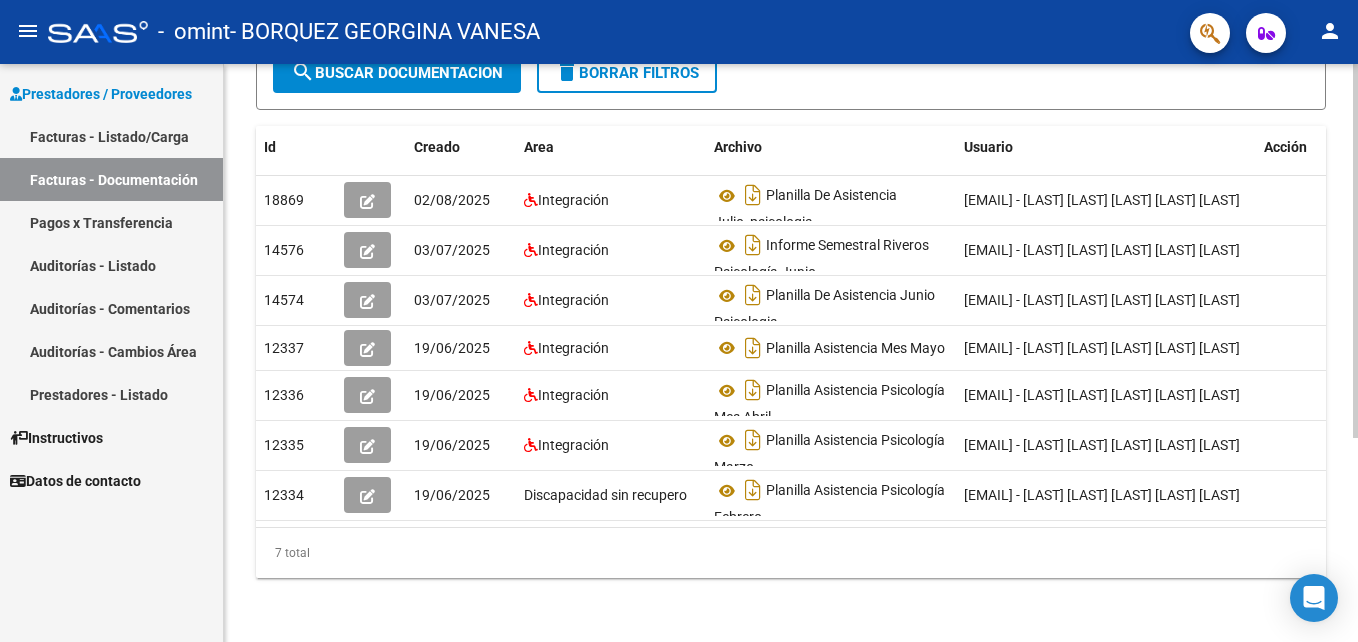 click 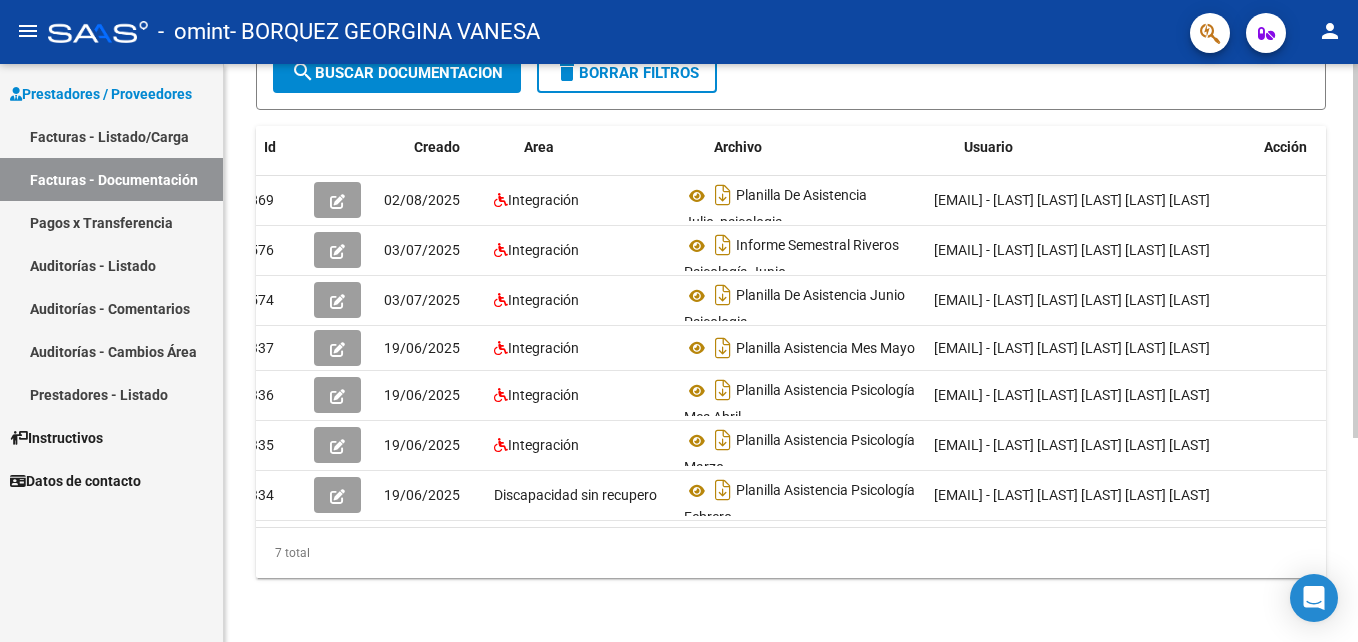 scroll, scrollTop: 0, scrollLeft: 0, axis: both 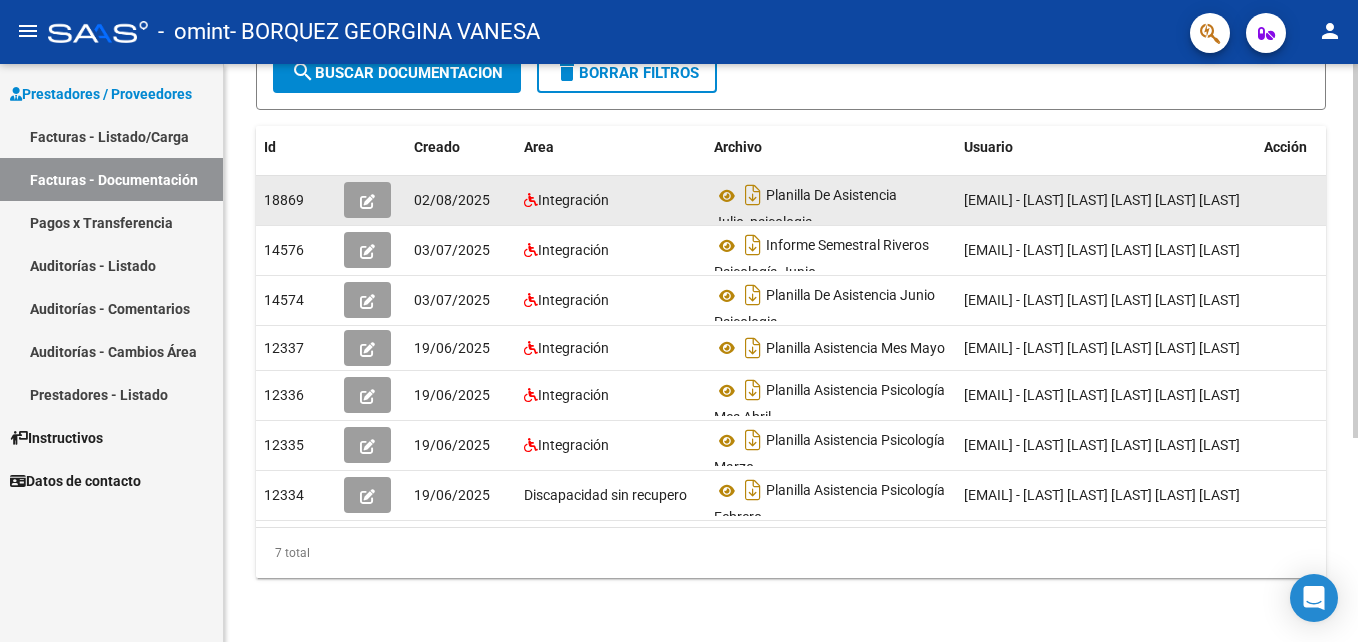 click on "Planilla De Asistencia Julio_psicologia" 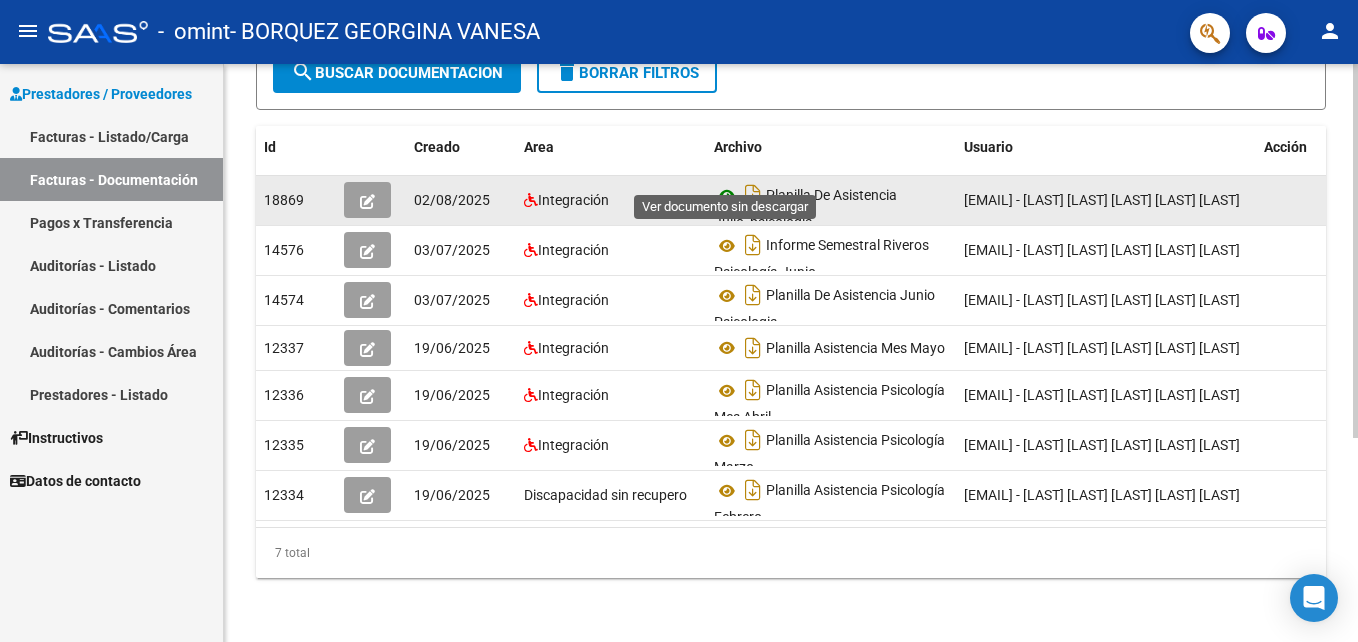 click 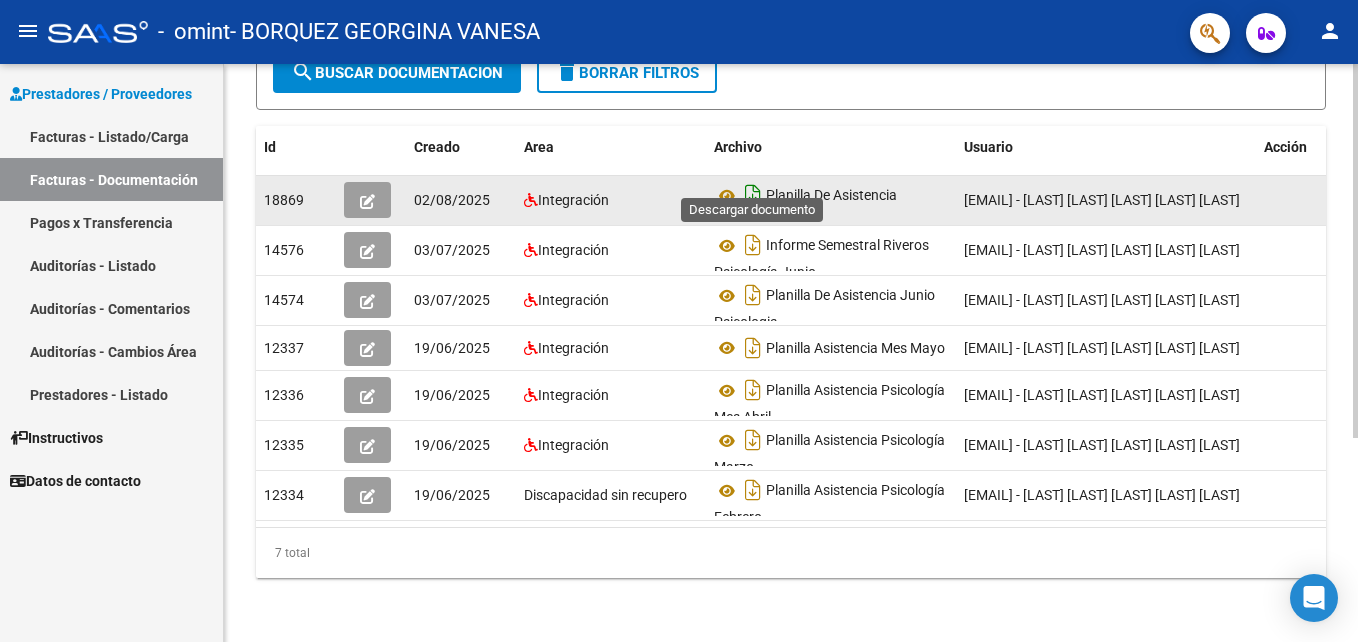 click 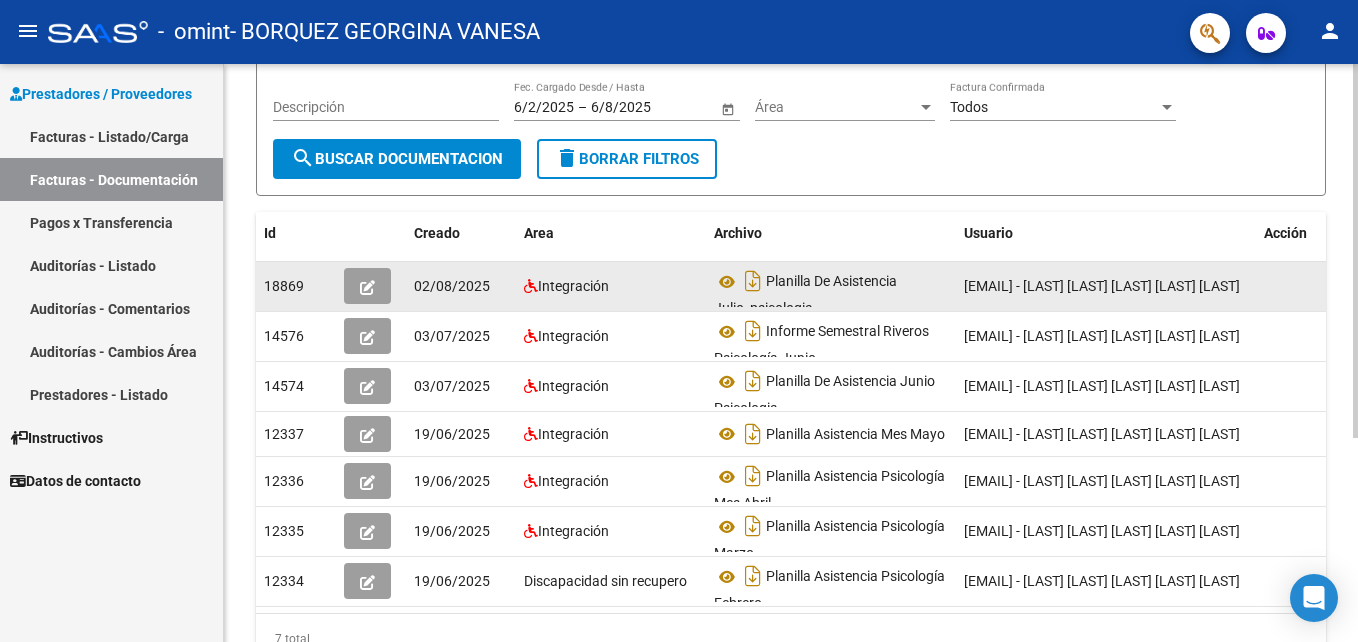scroll, scrollTop: 205, scrollLeft: 0, axis: vertical 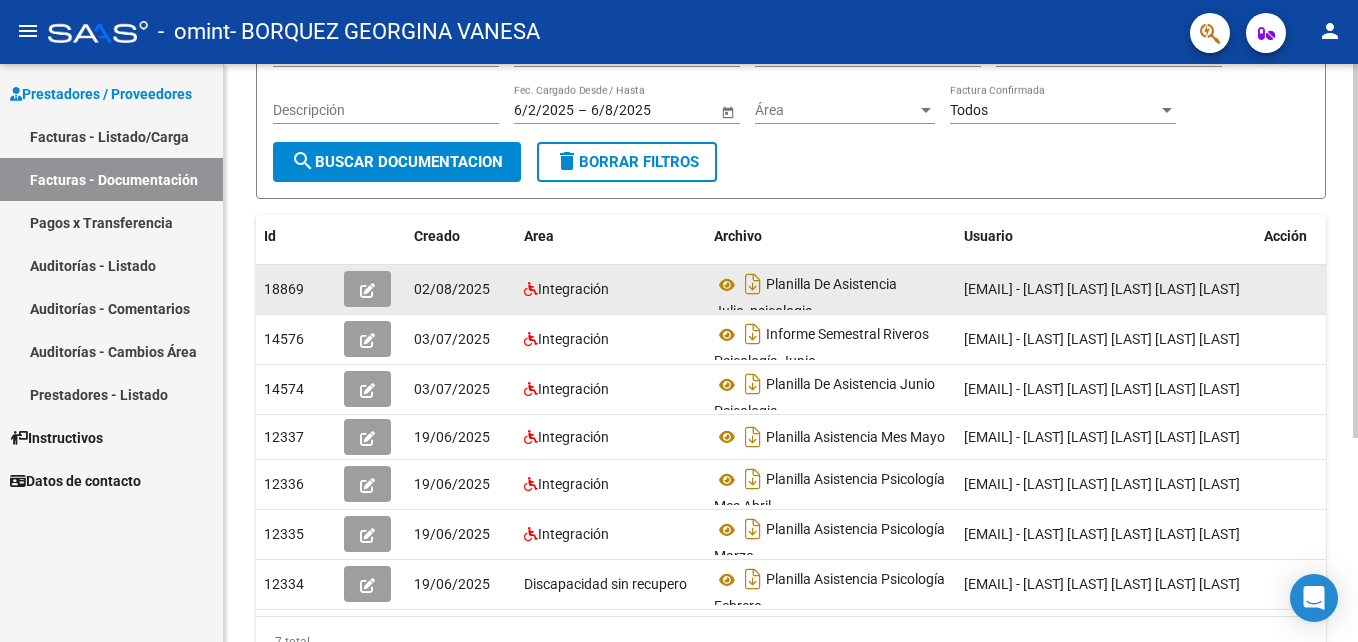 click on "menu -   omint   - BORQUEZ GEORGINA VANESA person    Prestadores / Proveedores Facturas - Listado/Carga Facturas - Documentación Pagos x Transferencia Auditorías - Listado Auditorías - Comentarios Auditorías - Cambios Área Prestadores - Listado    Instructivos    Datos de contacto  PRESTADORES -> Comprobantes - Documentación Respaldatoria cloud_download  Exportar CSV   Descarga Masiva
Filtros Id CUIT / Razón Social Pto. Venta Nro. Comprobante Descripción 6/2/2025 6/2/2025 – 6/8/2025 6/8/2025 Fec. Cargado Desde / Hasta Área Área Todos Factura Confirmada search  Buscar Documentacion  delete  Borrar Filtros  Id Creado Area Archivo Usuario Acción 18869
02/08/2025 Integración Planilla De Asistencia Julio_psicologia  borquezgeorgina@yahoo.com.ar - Georgina Vanesa Borquez Georgina Vanesa Borquez  14576
03/07/2025 Integración Informe Semestral Riveros Psicología Junio  borquezgeorgina@yahoo.com.ar - Georgina Vanesa Borquez Georgina Vanesa Borquez  14574
03/07/2025 Integración" at bounding box center [679, 321] 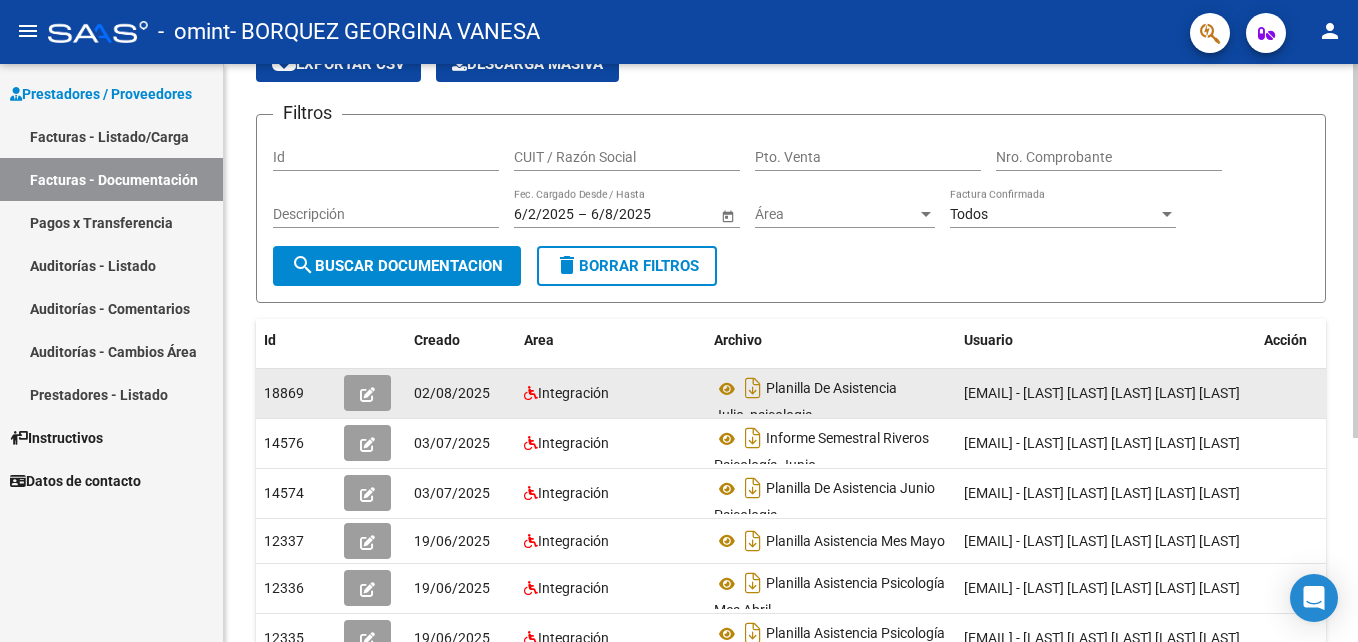 scroll, scrollTop: 97, scrollLeft: 0, axis: vertical 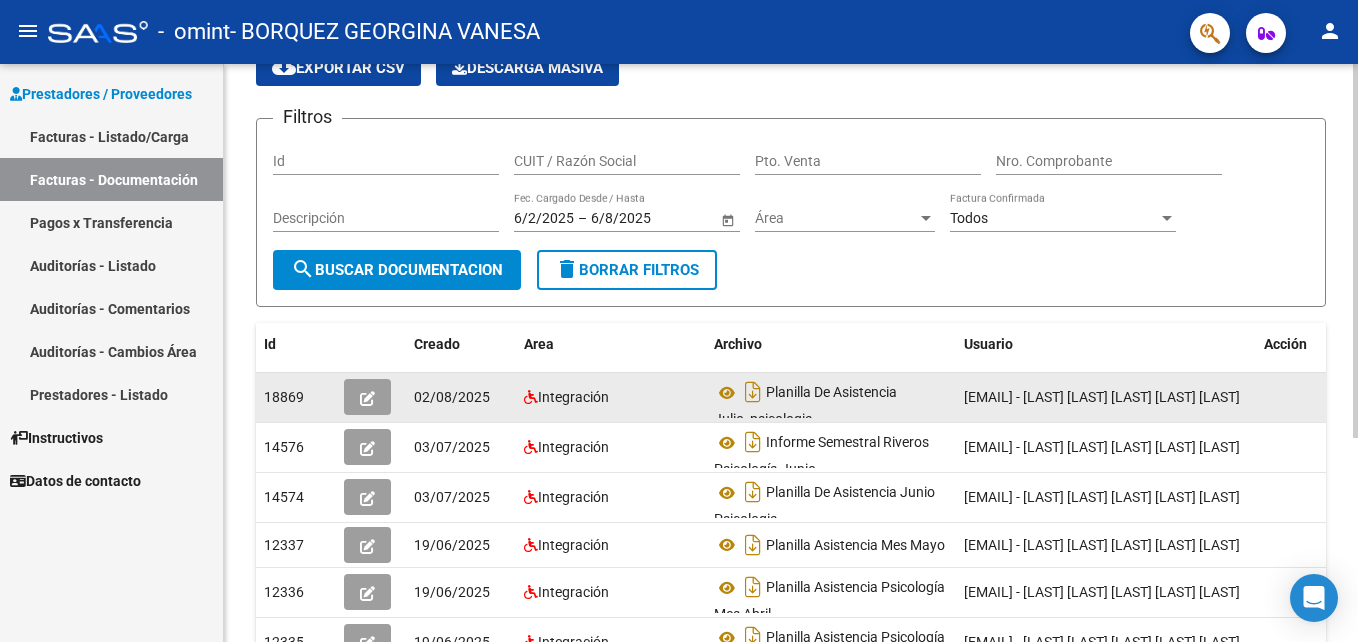click 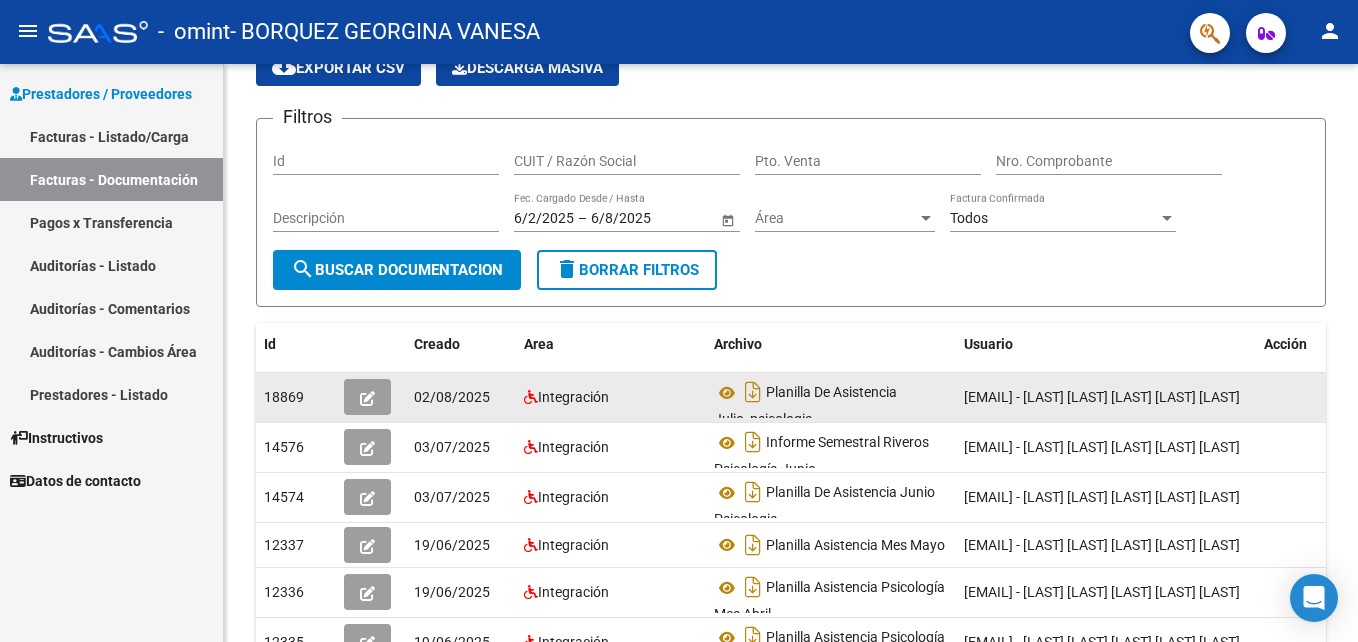 click on "Auditorías - Comentarios" at bounding box center (111, 308) 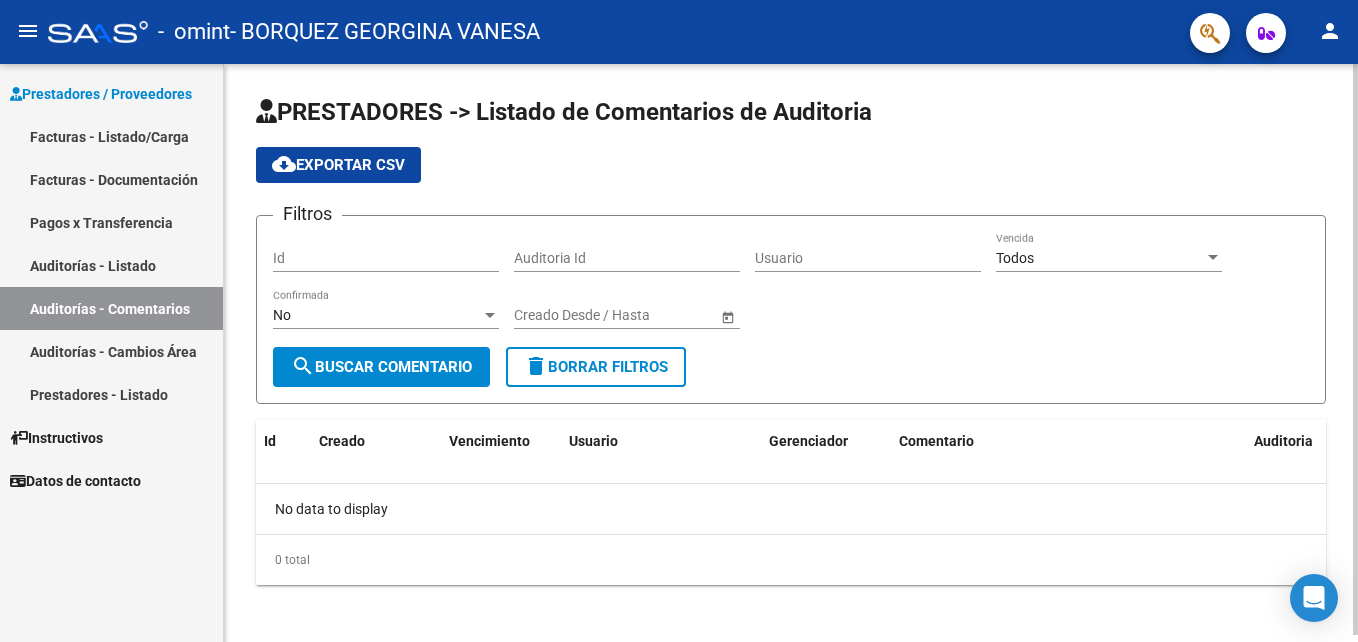 scroll, scrollTop: 7, scrollLeft: 0, axis: vertical 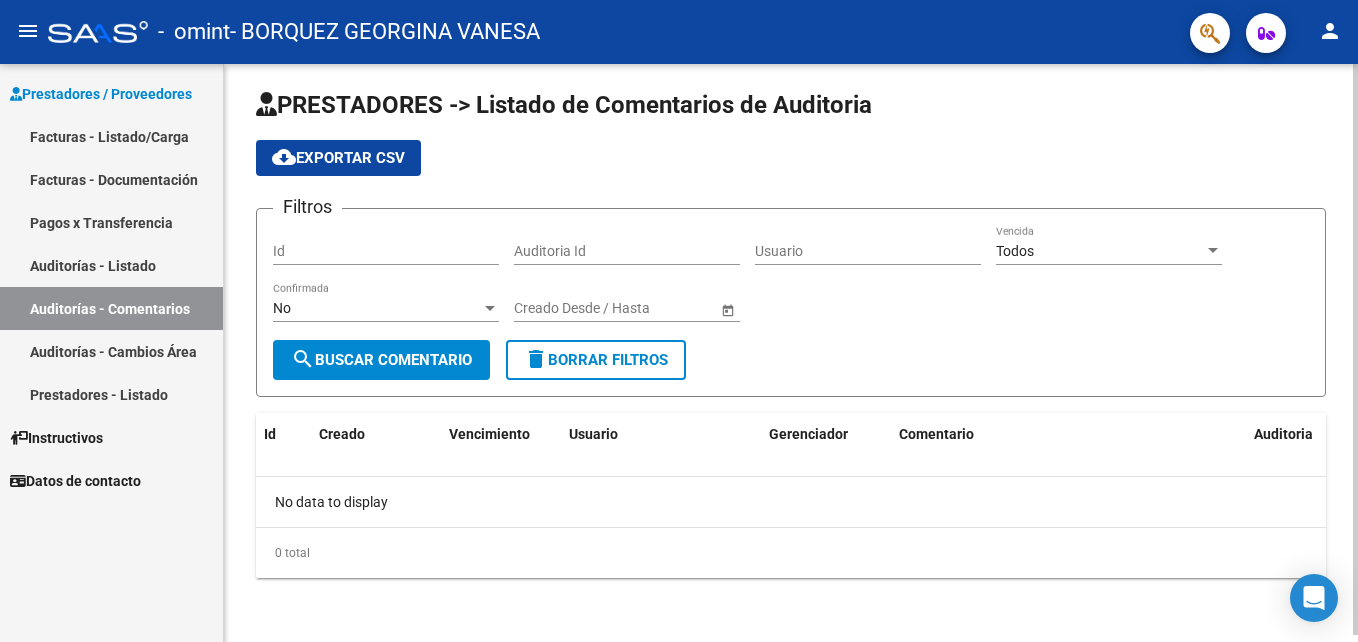 click on "menu -   omint   - BORQUEZ GEORGINA VANESA person    Prestadores / Proveedores Facturas - Listado/Carga Facturas - Documentación Pagos x Transferencia Auditorías - Listado Auditorías - Comentarios Auditorías - Cambios Área Prestadores - Listado    Instructivos    Datos de contacto  PRESTADORES -> Listado de Comentarios de Auditoria cloud_download  Exportar CSV  Filtros Id Auditoria Id Usuario Todos Vencida No Confirmada Start date – End date Creado Desde / Hasta search  Buscar Comentario  delete  Borrar Filtros  Id Creado Vencimiento Usuario Gerenciador Comentario Auditoria No data to display  0 total   1  Today Notifications people Social Ligula Purus Adipiscing local_offer Promotions Etiam Ligula Dapibus info Updates Sollicitudin Euismod Fringilla delete_sweep Removed 6 items from task list martes, 24 de marzo de 2015 check_circle Completed 2 projects jueves, 26 de marzo de 2015 notifications_paused Muted notifications sábado, 28 de marzo de 2015 person_add Added Joel to contact list" at bounding box center (679, 321) 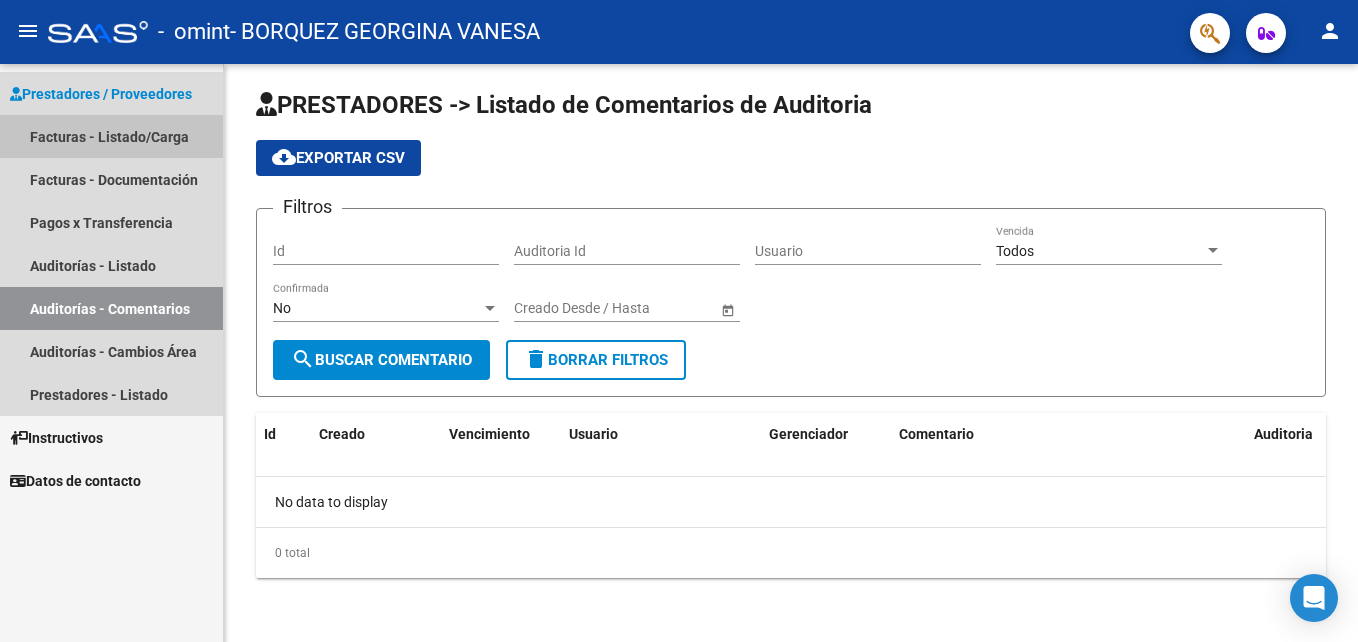 click on "Facturas - Listado/Carga" at bounding box center [111, 136] 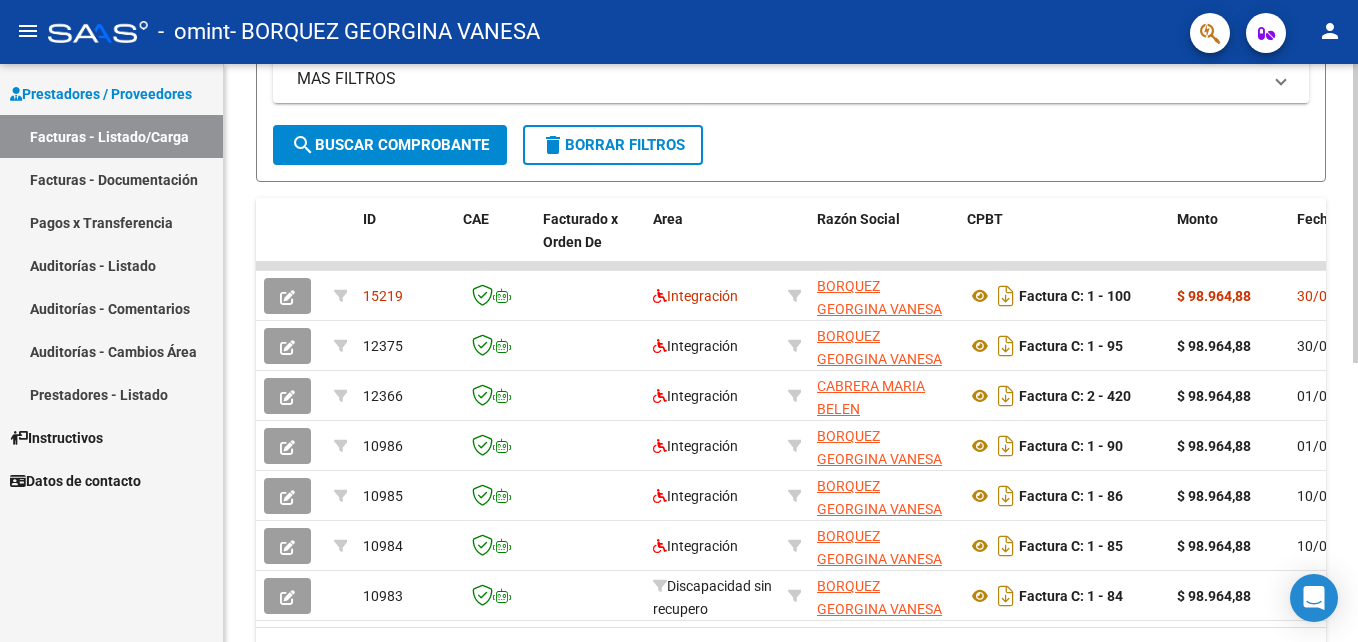 scroll, scrollTop: 460, scrollLeft: 0, axis: vertical 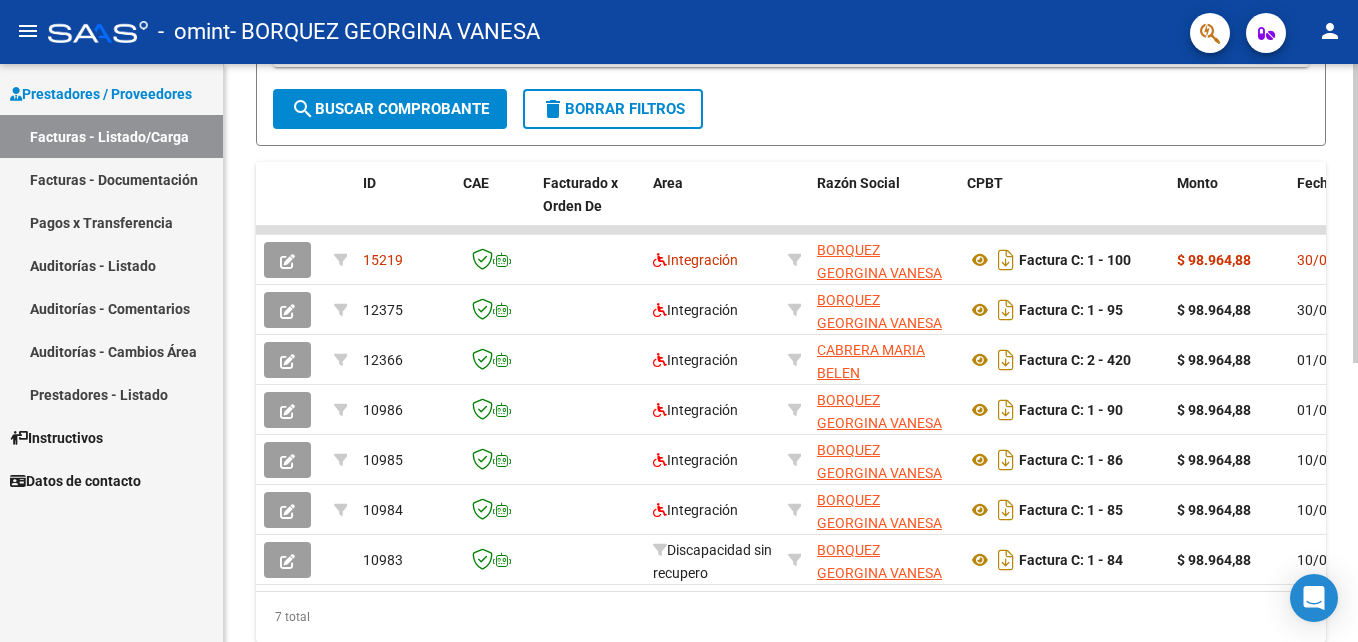 click on "menu -   omint   - BORQUEZ GEORGINA VANESA person    Prestadores / Proveedores Facturas - Listado/Carga Facturas - Documentación Pagos x Transferencia Auditorías - Listado Auditorías - Comentarios Auditorías - Cambios Área Prestadores - Listado    Instructivos    Datos de contacto  Video tutorial   PRESTADORES -> Listado de CPBTs Emitidos por Prestadores / Proveedores (alt+q)   Cargar Comprobante
cloud_download  CSV  cloud_download  EXCEL  cloud_download  Estandar   Descarga Masiva
Filtros Id Area Area Todos Confirmado   Mostrar totalizadores   FILTROS DEL COMPROBANTE  Comprobante Tipo Comprobante Tipo Start date – End date Fec. Comprobante Desde / Hasta Días Emisión Desde(cant. días) Días Emisión Hasta(cant. días) CUIT / Razón Social Pto. Venta Nro. Comprobante Código SSS CAE Válido CAE Válido Todos Cargado Módulo Hosp. Todos Tiene facturacion Apócrifa Hospital Refes  FILTROS DE INTEGRACION  Período De Prestación Campos del Archivo de Rendición Devuelto x SSS (dr_envio)" at bounding box center [679, 321] 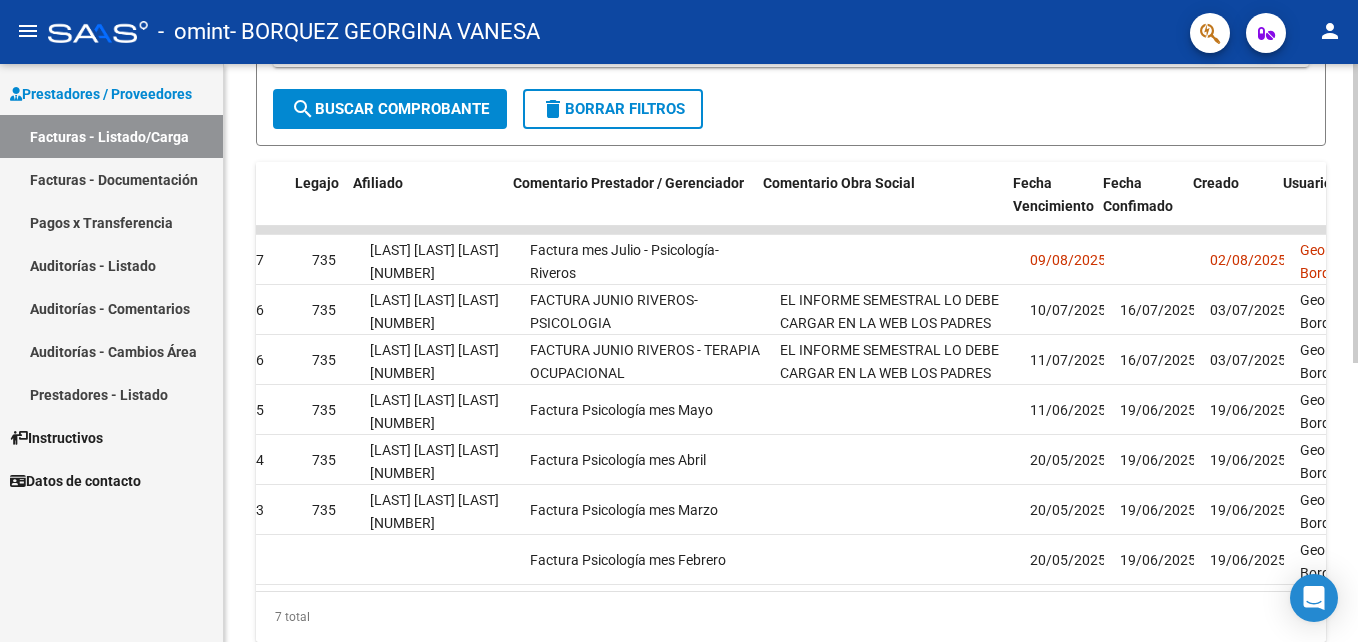 scroll, scrollTop: 0, scrollLeft: 2627, axis: horizontal 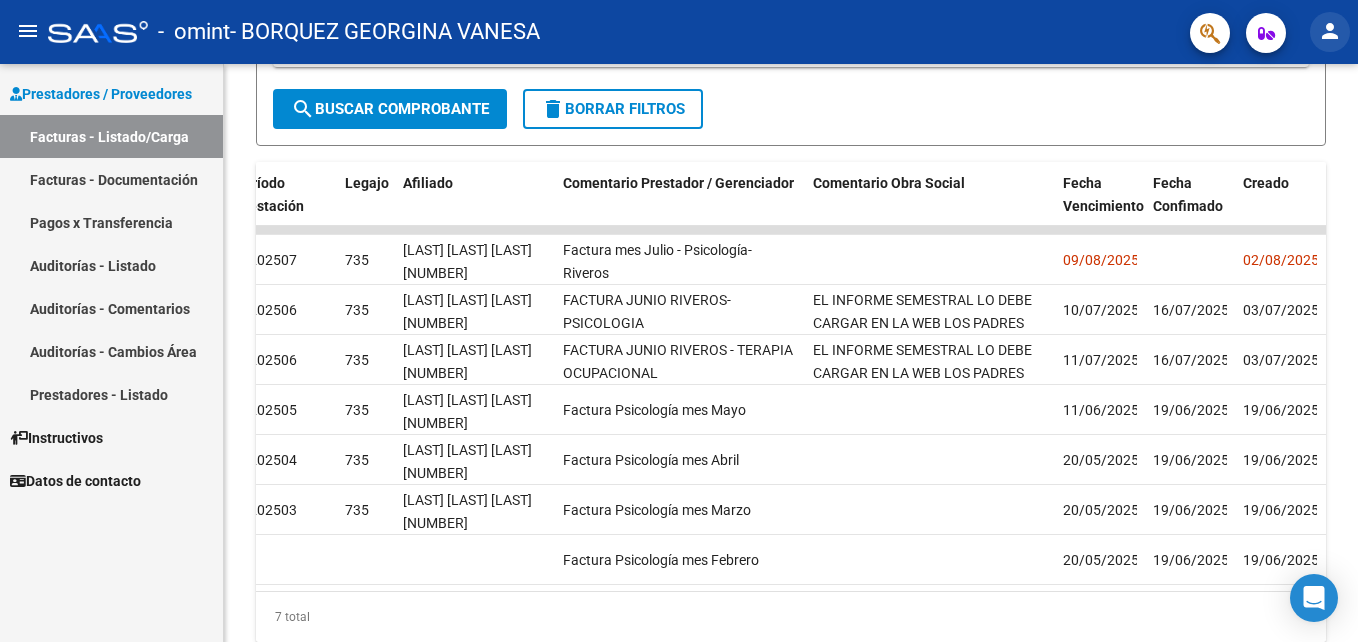 click on "person" 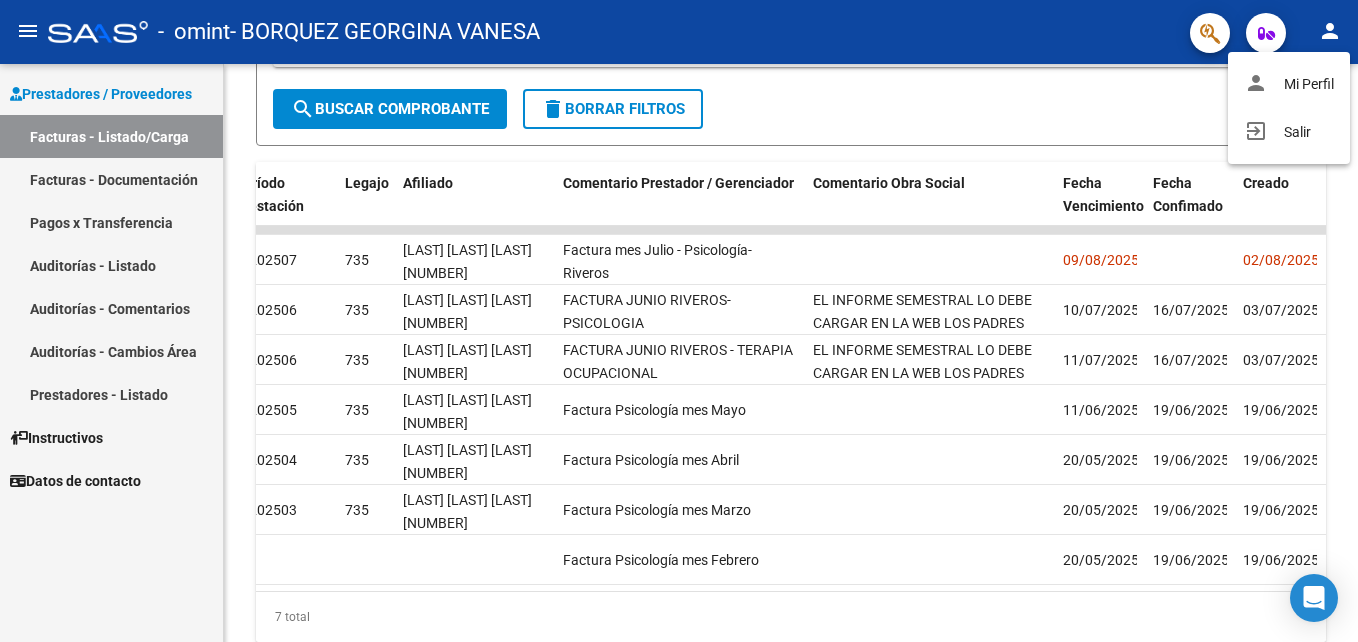 click at bounding box center [679, 321] 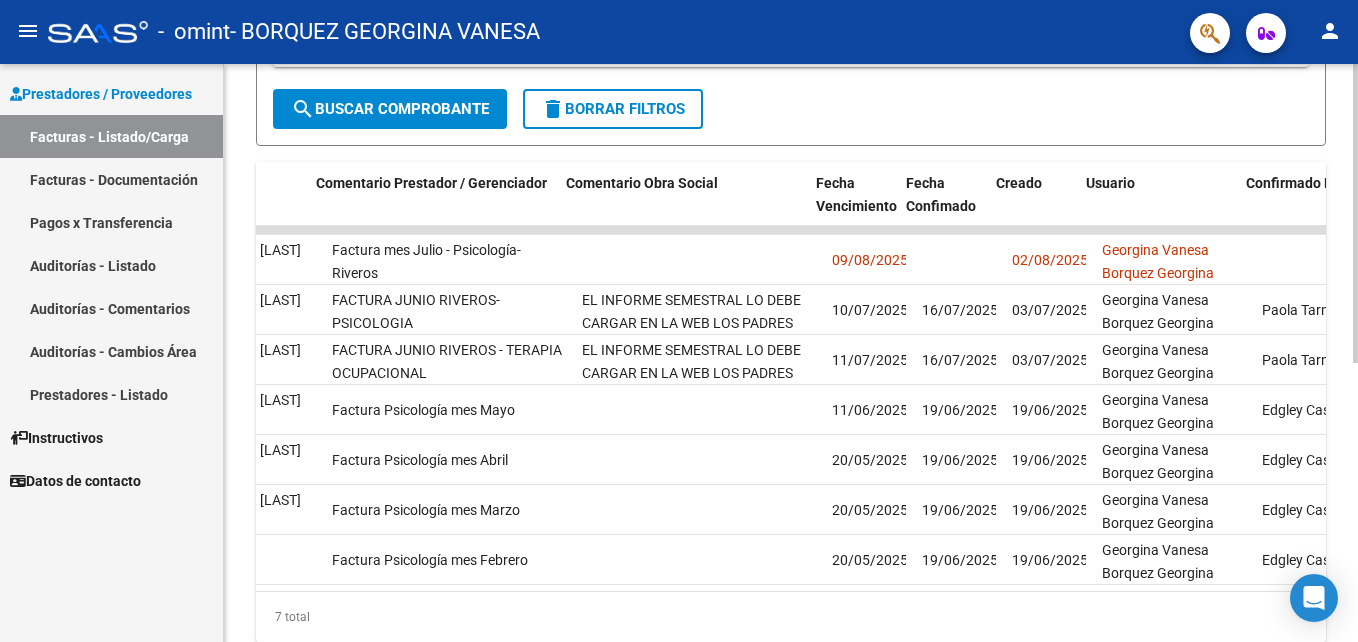scroll, scrollTop: 0, scrollLeft: 2915, axis: horizontal 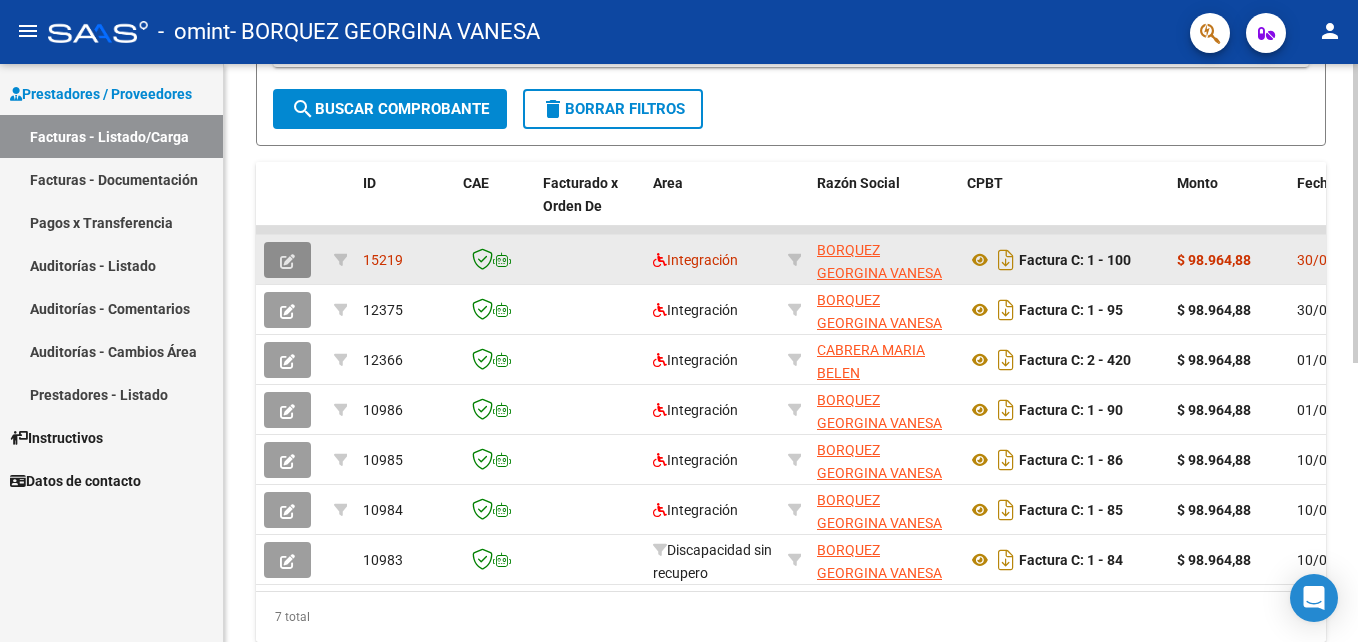 click 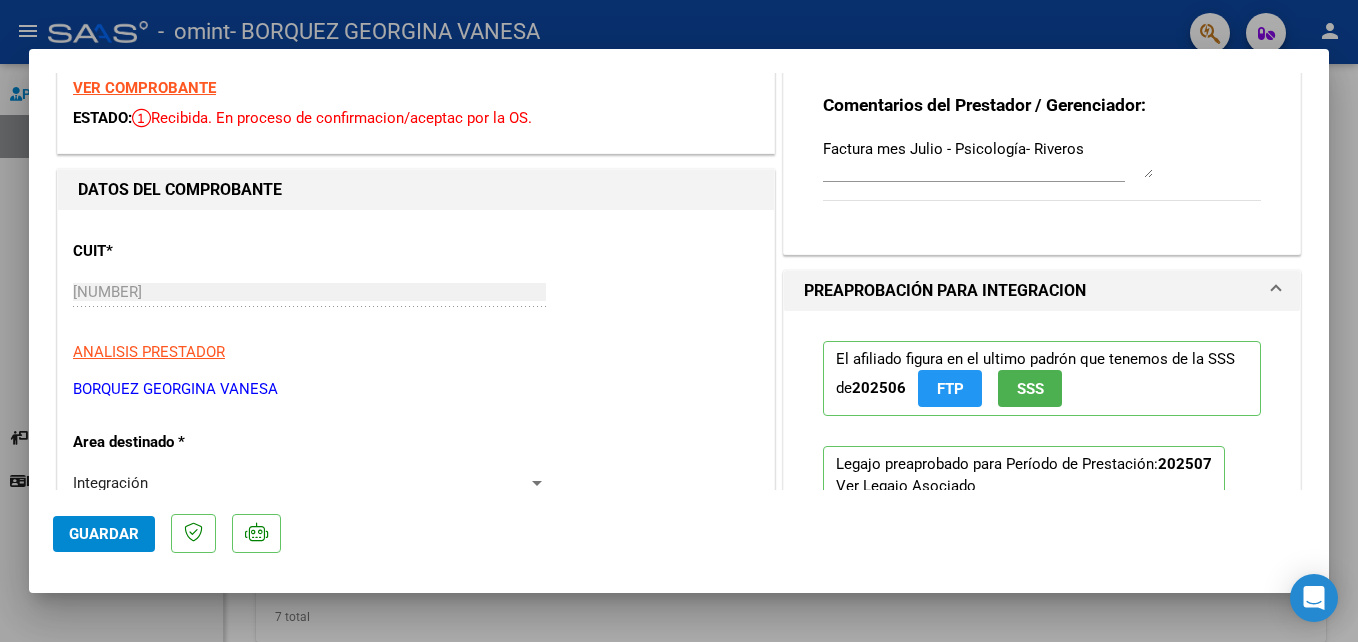 scroll, scrollTop: 0, scrollLeft: 0, axis: both 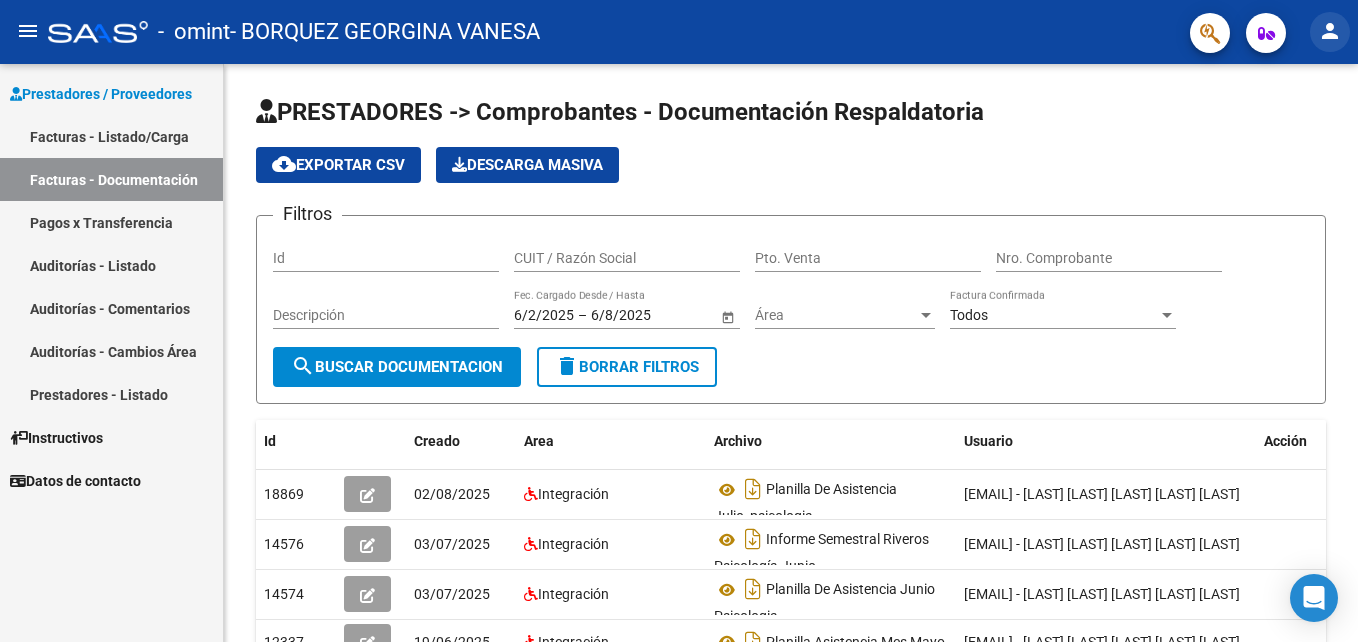 click on "person" 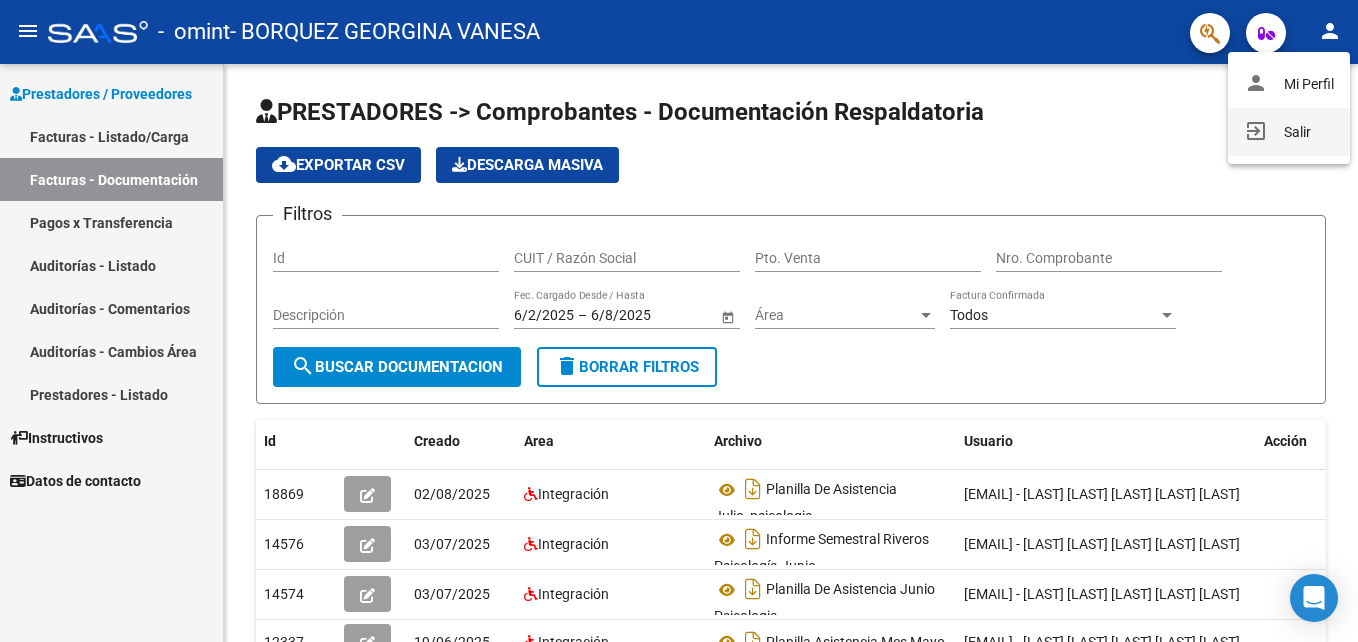 click on "exit_to_app  Salir" at bounding box center [1289, 132] 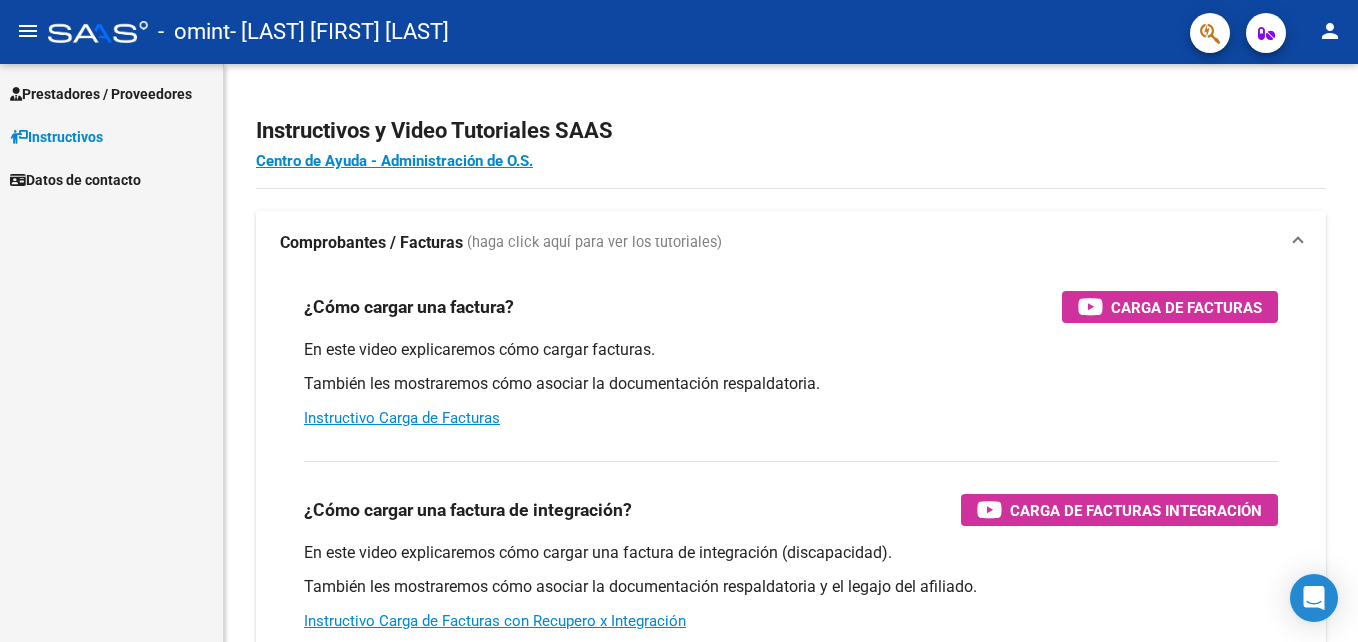 scroll, scrollTop: 0, scrollLeft: 0, axis: both 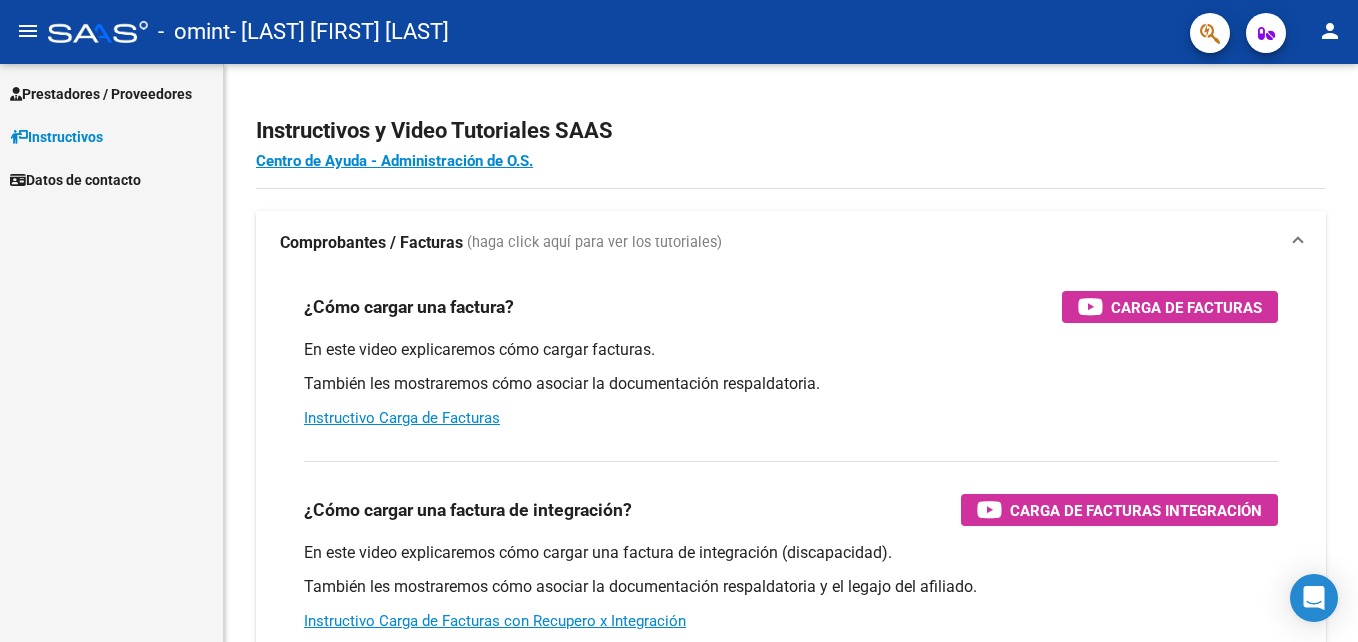 click on "Prestadores / Proveedores" at bounding box center (101, 94) 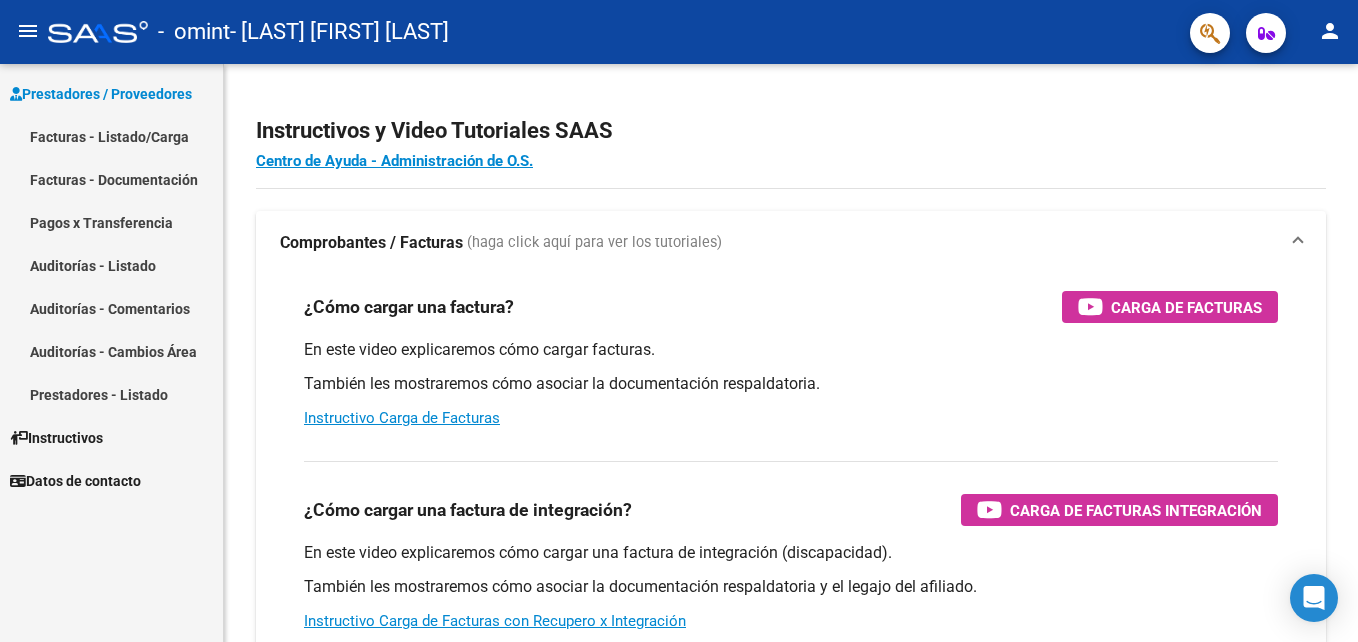 click on "Auditorías - Listado" at bounding box center (111, 265) 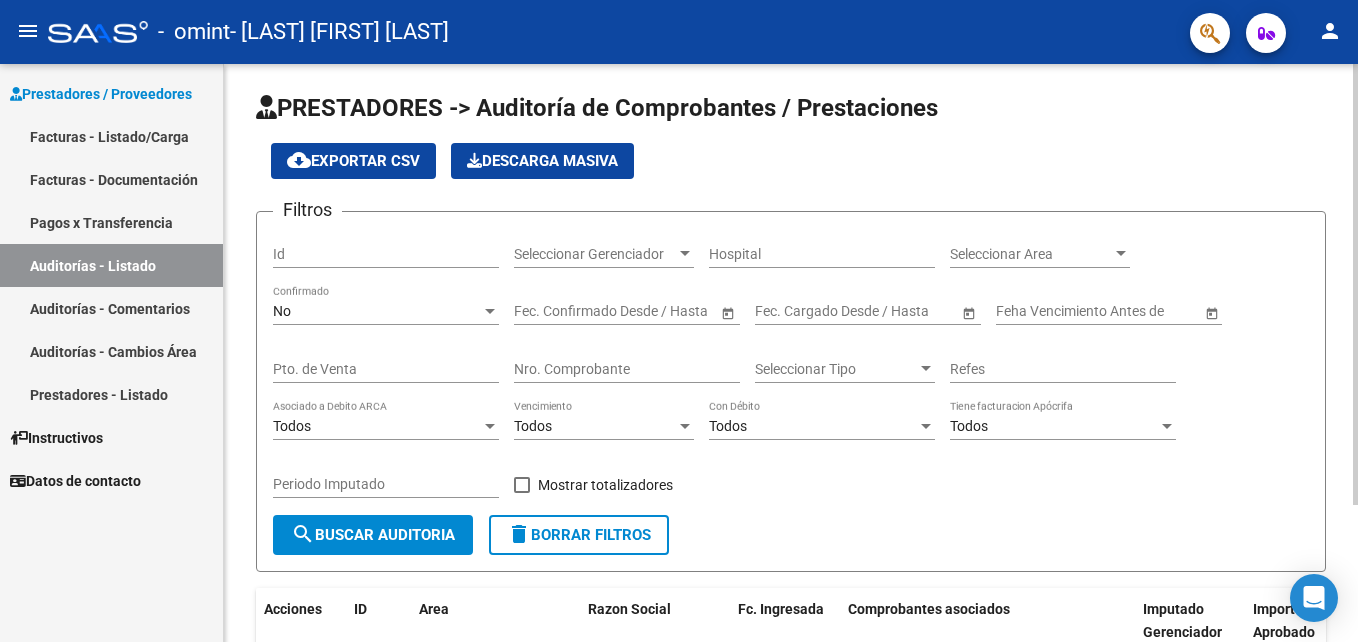 scroll, scrollTop: 0, scrollLeft: 0, axis: both 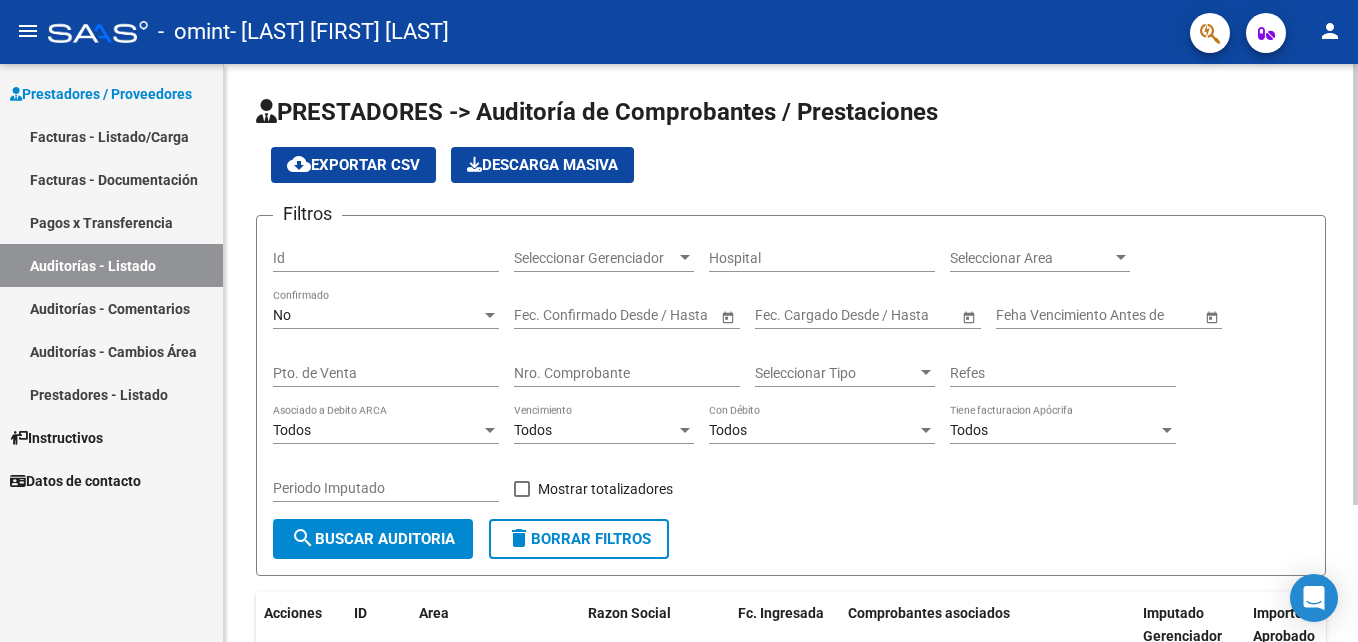 click 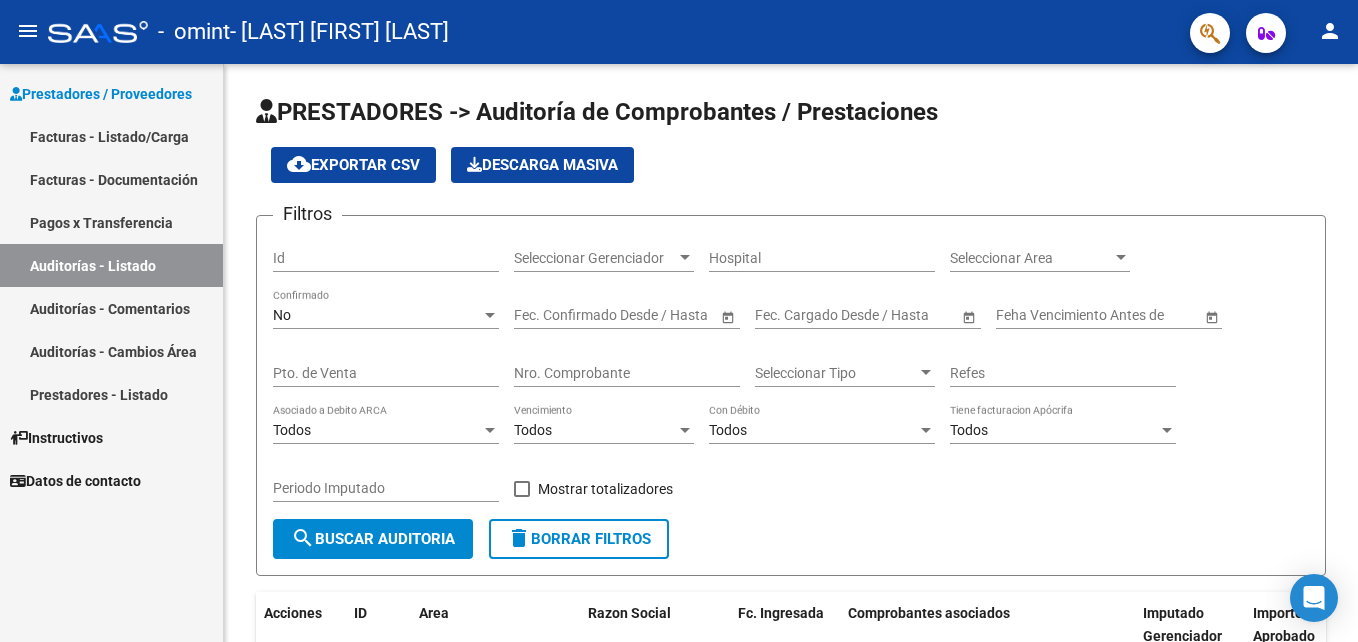 click on "Facturas - Listado/Carga" at bounding box center [111, 136] 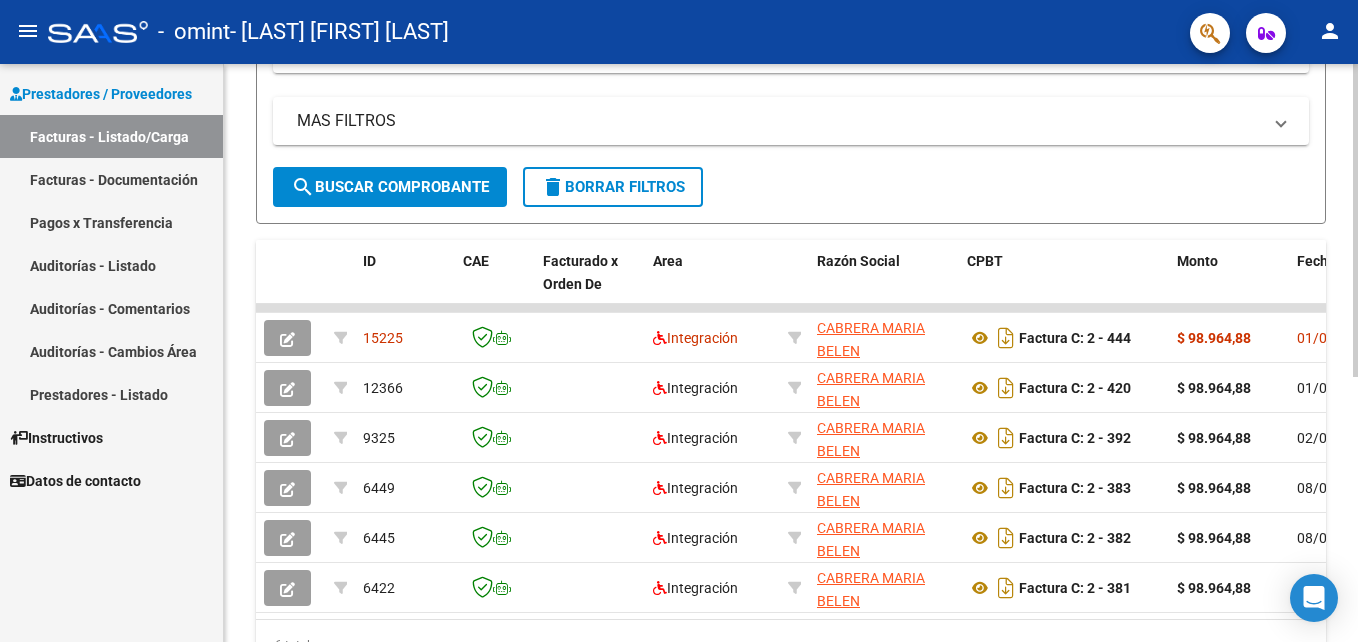 scroll, scrollTop: 399, scrollLeft: 0, axis: vertical 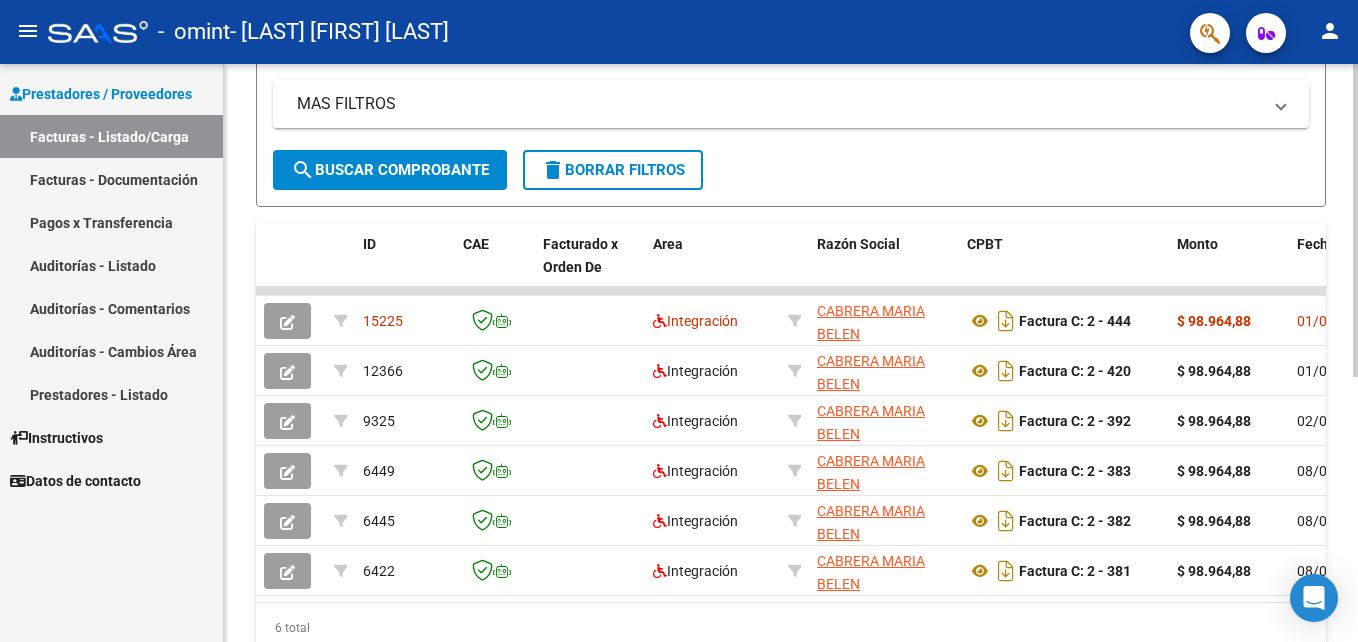 click on "menu -   omint   - [LAST] [FIRST] [LAST] person    Prestadores / Proveedores Facturas - Listado/Carga Facturas - Documentación Pagos x Transferencia Auditorías - Listado Auditorías - Comentarios Auditorías - Cambios Área Prestadores - Listado    Instructivos    Datos de contacto  Video tutorial   PRESTADORES -> Listado de CPBTs Emitidos por Prestadores / Proveedores (alt+q)   Cargar Comprobante
cloud_download  CSV  cloud_download  EXCEL  cloud_download  Estandar   Descarga Masiva
Filtros Id Area Area Todos Confirmado   Mostrar totalizadores   FILTROS DEL COMPROBANTE  Comprobante Tipo Comprobante Tipo Start date – End date Fec. Comprobante Desde / Hasta Días Emisión Desde(cant. días) Días Emisión Hasta(cant. días) CUIT / Razón Social Pto. Venta Nro. Comprobante Código SSS CAE Válido CAE Válido Todos Cargado Módulo Hosp. Todos Tiene facturacion Apócrifa Hospital Refes  FILTROS DE INTEGRACION  Período De Prestación Campos del Archivo de Rendición Devuelto x SSS (dr_envio) –" at bounding box center (679, 321) 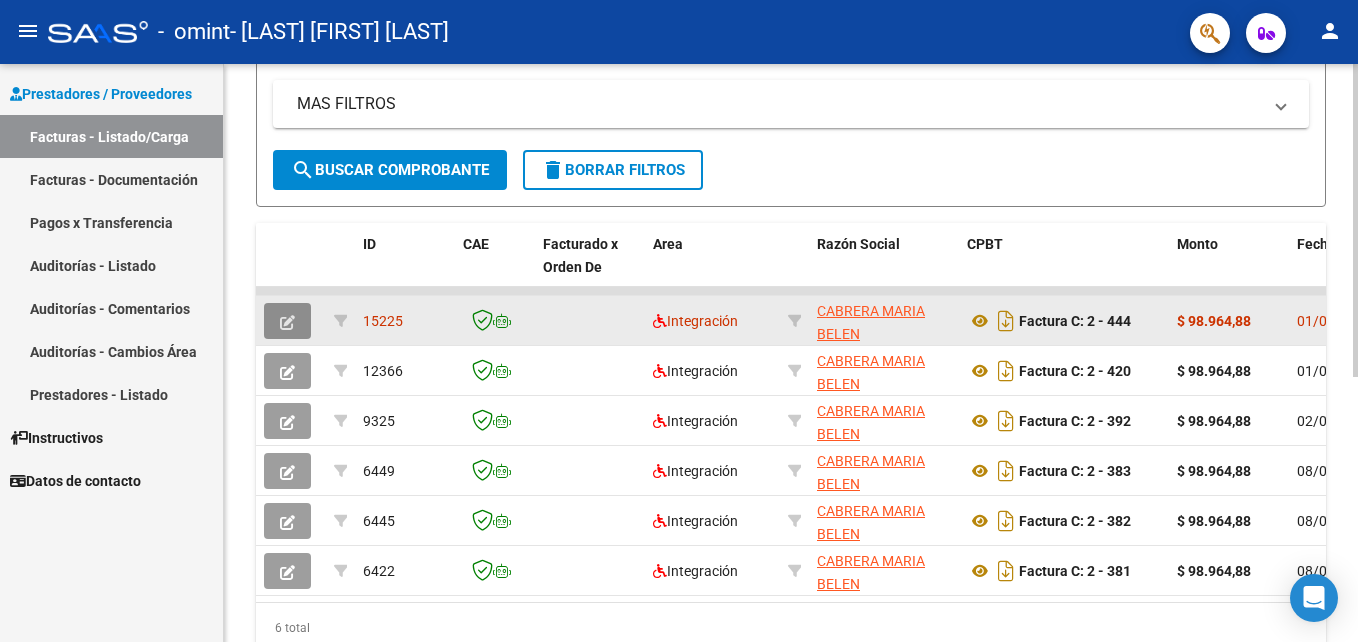 click 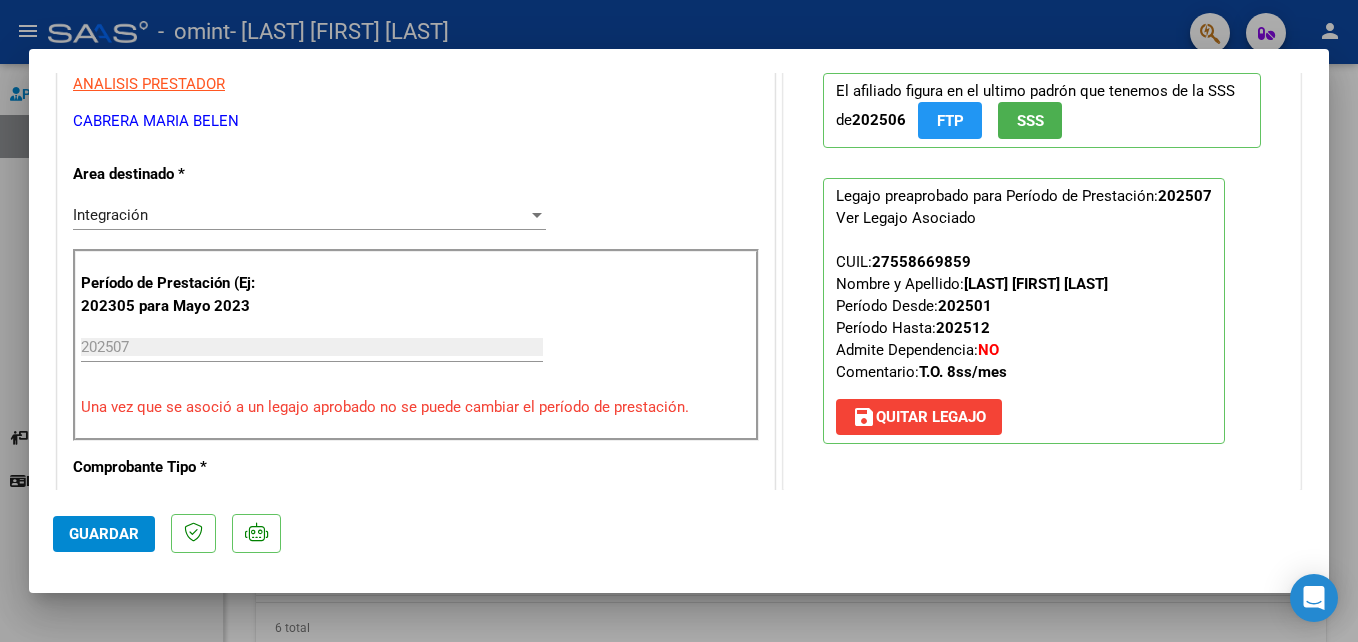 scroll, scrollTop: 0, scrollLeft: 0, axis: both 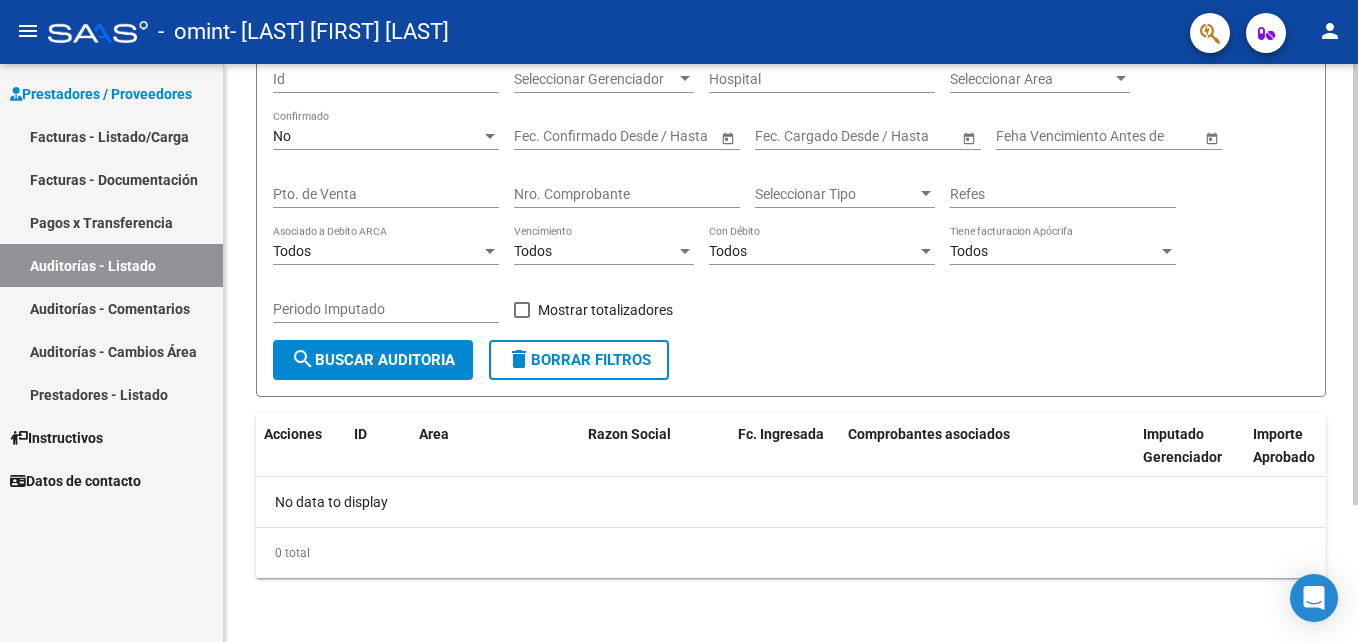 click on "menu -   omint   - [LAST] [FIRST] [LAST] person    Prestadores / Proveedores Facturas - Listado/Carga Facturas - Documentación Pagos x Transferencia Auditorías - Listado Auditorías - Comentarios Auditorías - Cambios Área Prestadores - Listado    Instructivos    Datos de contacto  PRESTADORES -> Auditoría de Comprobantes / Prestaciones cloud_download  Exportar CSV   Descarga Masiva
Filtros Id Seleccionar Gerenciador Seleccionar Gerenciador Hospital Seleccionar Area Seleccionar Area No Confirmado Start date – End date Fec. Confirmado Desde / Hasta Start date – End date Fec. Cargado Desde / Hasta Feha Vencimiento Antes de Pto. de Venta Nro. Comprobante Seleccionar Tipo Seleccionar Tipo Refes Todos Asociado a Debito ARCA Todos Vencimiento Todos Con Débito Todos Tiene facturacion Apócrifa Periodo Imputado    Mostrar totalizadores search  Buscar Auditoria  delete  Borrar Filtros  Acciones ID Area Razon Social Fc. Ingresada Comprobantes asociados Imputado Gerenciador Importe Aprobado Creado" at bounding box center (679, 321) 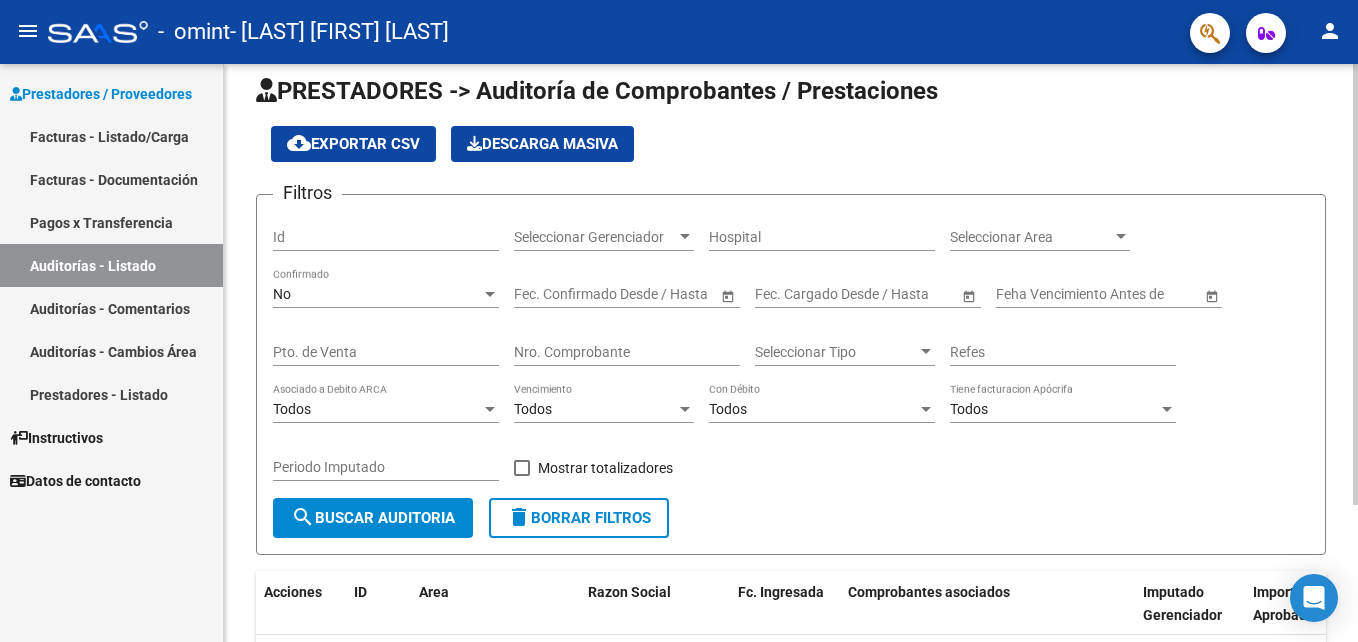 click on "menu -   omint   - [LAST] [FIRST] [LAST] person    Prestadores / Proveedores Facturas - Listado/Carga Facturas - Documentación Pagos x Transferencia Auditorías - Listado Auditorías - Comentarios Auditorías - Cambios Área Prestadores - Listado    Instructivos    Datos de contacto  PRESTADORES -> Auditoría de Comprobantes / Prestaciones cloud_download  Exportar CSV   Descarga Masiva
Filtros Id Seleccionar Gerenciador Seleccionar Gerenciador Hospital Seleccionar Area Seleccionar Area No Confirmado Start date – End date Fec. Confirmado Desde / Hasta Start date – End date Fec. Cargado Desde / Hasta Feha Vencimiento Antes de Pto. de Venta Nro. Comprobante Seleccionar Tipo Seleccionar Tipo Refes Todos Asociado a Debito ARCA Todos Vencimiento Todos Con Débito Todos Tiene facturacion Apócrifa Periodo Imputado    Mostrar totalizadores search  Buscar Auditoria  delete  Borrar Filtros  Acciones ID Area Razon Social Fc. Ingresada Comprobantes asociados Imputado Gerenciador Importe Aprobado Creado" at bounding box center (679, 321) 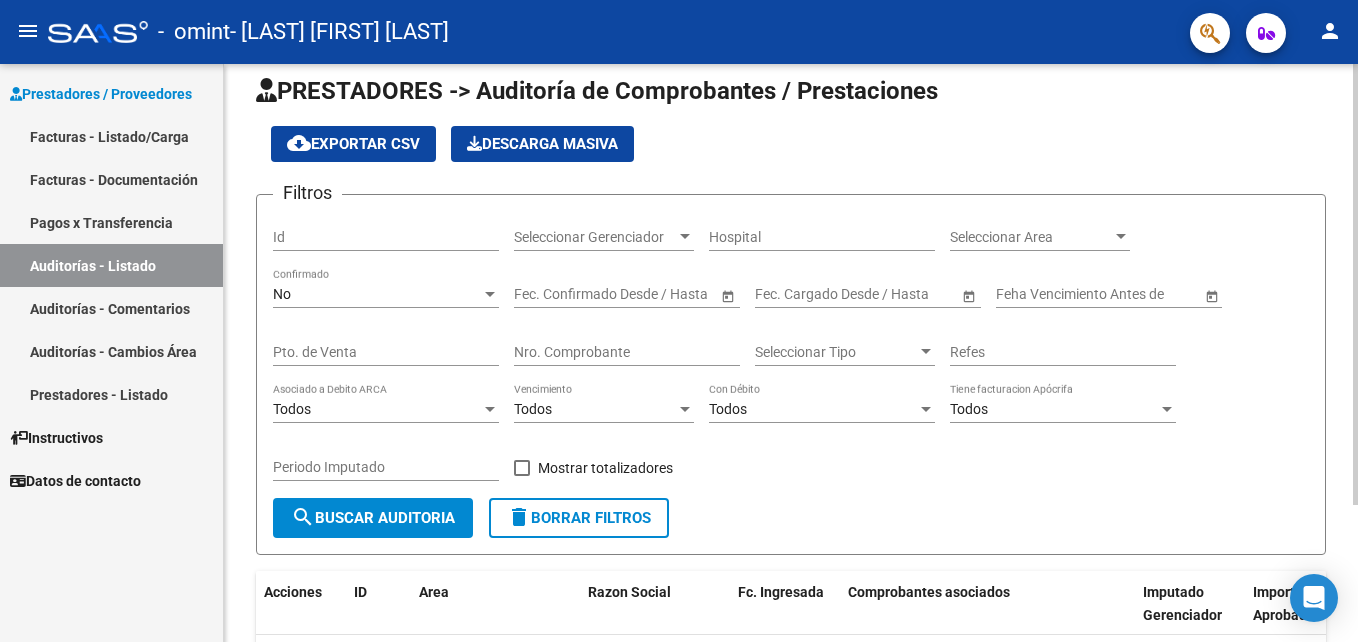 scroll, scrollTop: 17, scrollLeft: 0, axis: vertical 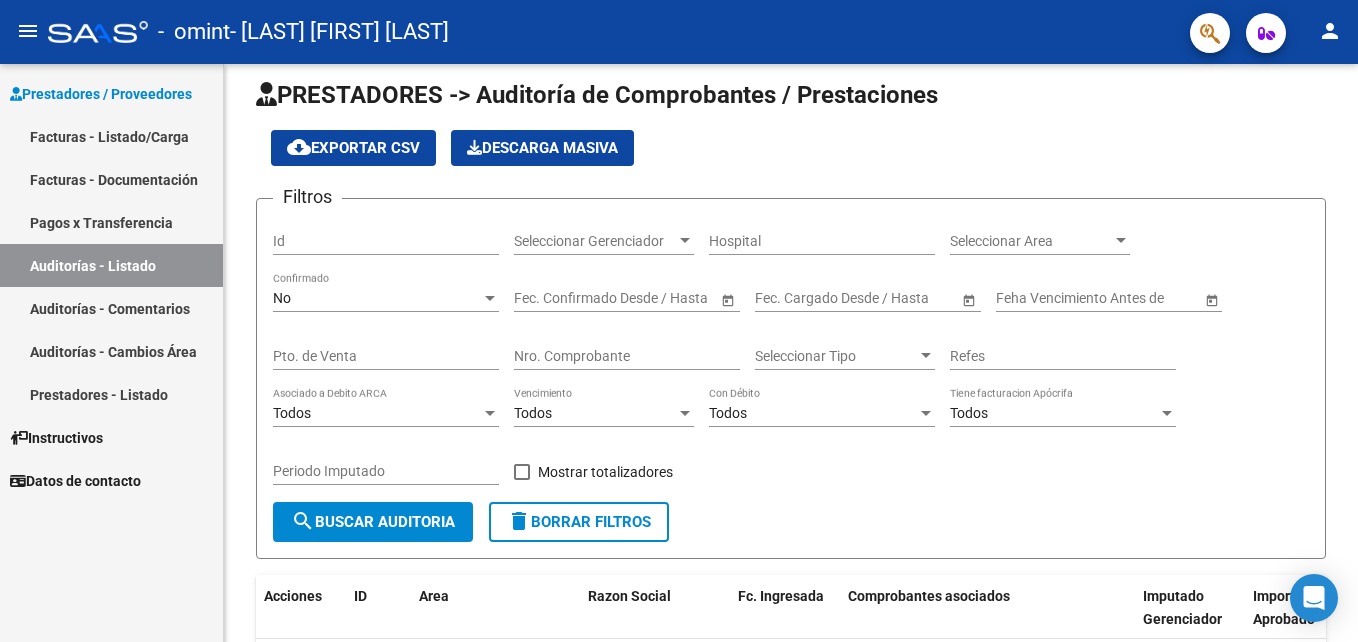 click on "Facturas - Listado/Carga" at bounding box center (111, 136) 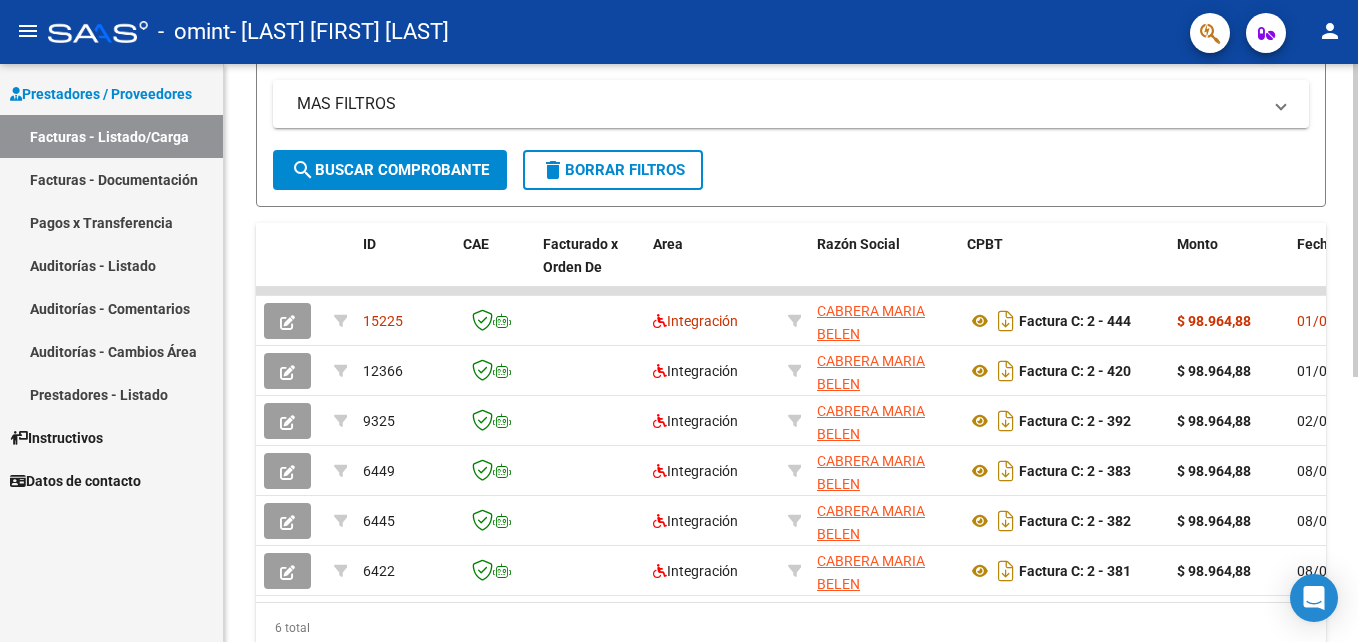 scroll, scrollTop: 401, scrollLeft: 0, axis: vertical 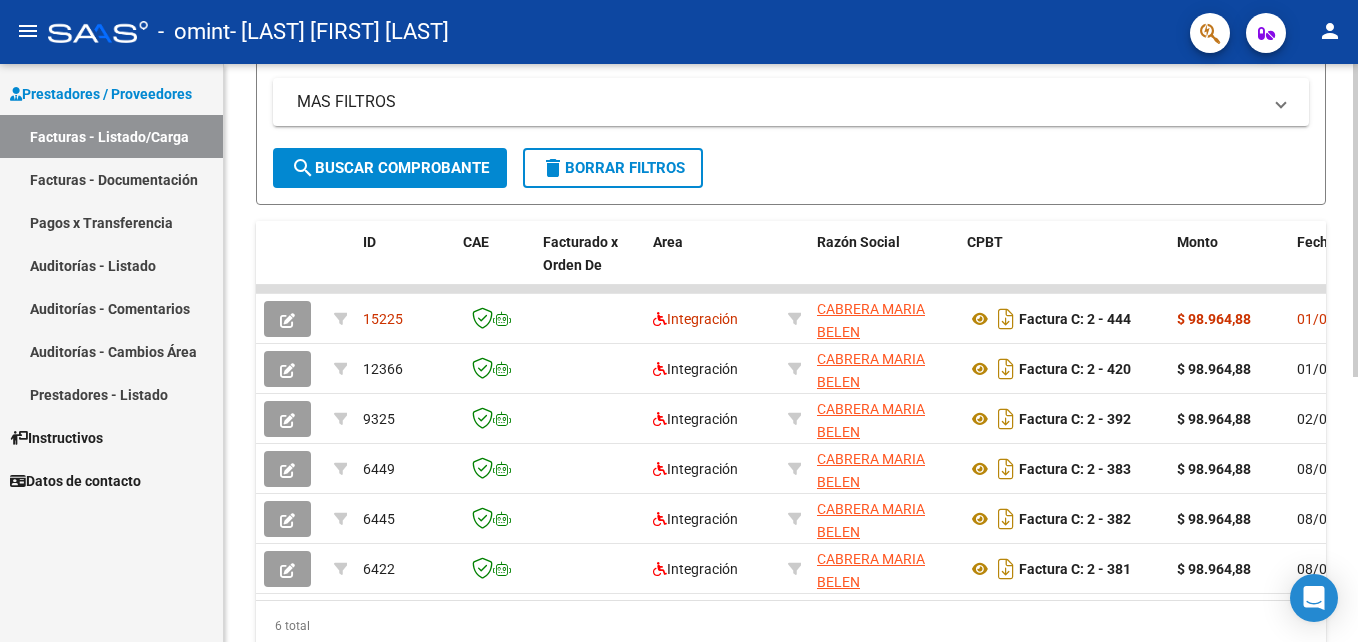 click on "menu -   omint   - [LAST] [FIRST] [LAST] person    Prestadores / Proveedores Facturas - Listado/Carga Facturas - Documentación Pagos x Transferencia Auditorías - Listado Auditorías - Comentarios Auditorías - Cambios Área Prestadores - Listado    Instructivos    Datos de contacto  Video tutorial   PRESTADORES -> Listado de CPBTs Emitidos por Prestadores / Proveedores (alt+q)   Cargar Comprobante
cloud_download  CSV  cloud_download  EXCEL  cloud_download  Estandar   Descarga Masiva
Filtros Id Area Area Todos Confirmado   Mostrar totalizadores   FILTROS DEL COMPROBANTE  Comprobante Tipo Comprobante Tipo Start date – End date Fec. Comprobante Desde / Hasta Días Emisión Desde(cant. días) Días Emisión Hasta(cant. días) CUIT / Razón Social Pto. Venta Nro. Comprobante Código SSS CAE Válido CAE Válido Todos Cargado Módulo Hosp. Todos Tiene facturacion Apócrifa Hospital Refes  FILTROS DE INTEGRACION  Período De Prestación Campos del Archivo de Rendición Devuelto x SSS (dr_envio) –" at bounding box center [679, 321] 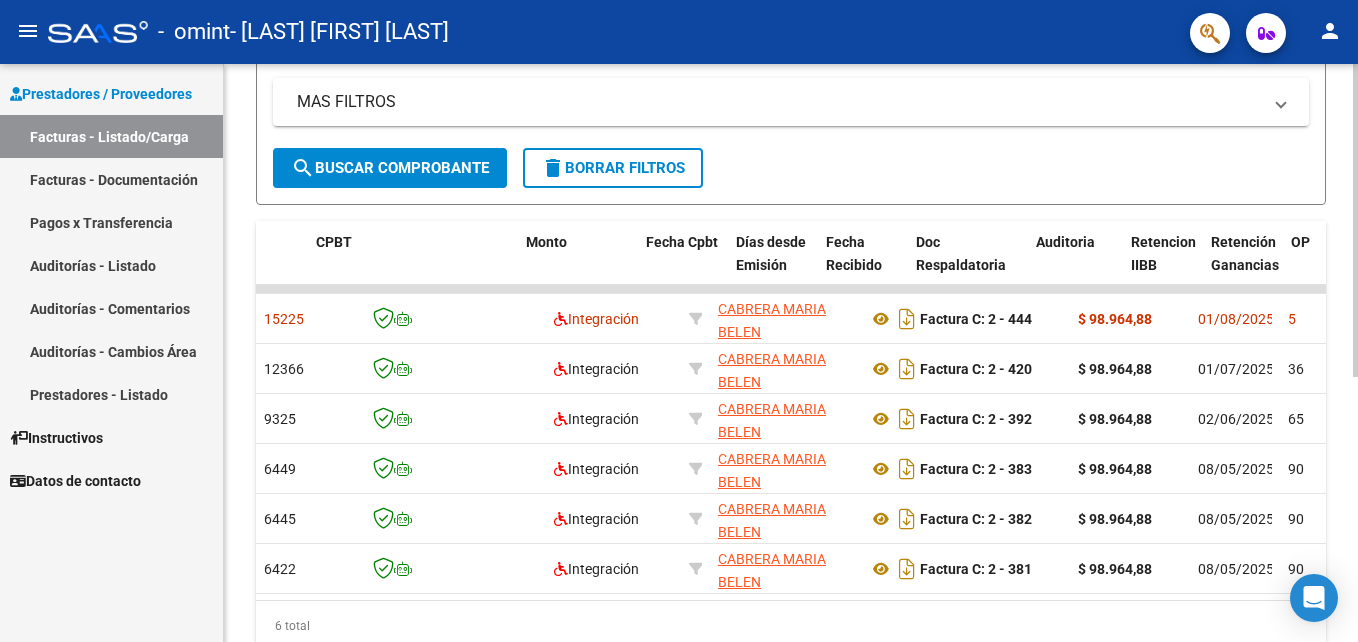 scroll, scrollTop: 0, scrollLeft: 0, axis: both 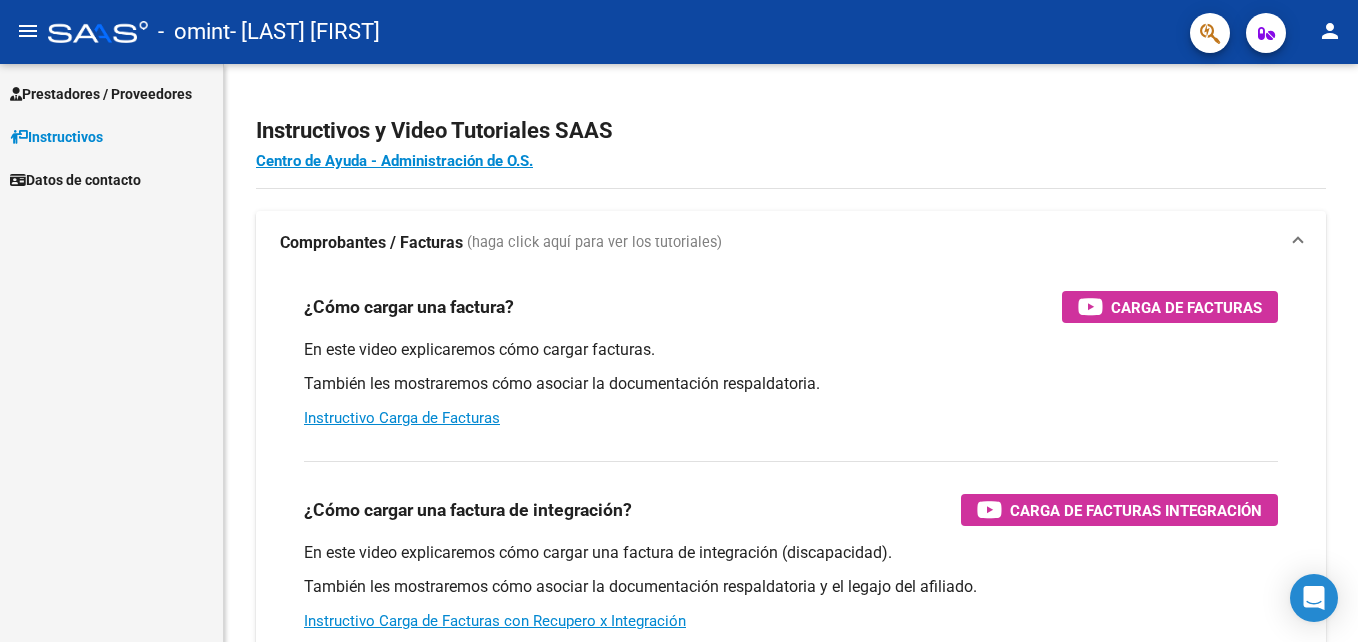 click on "person" 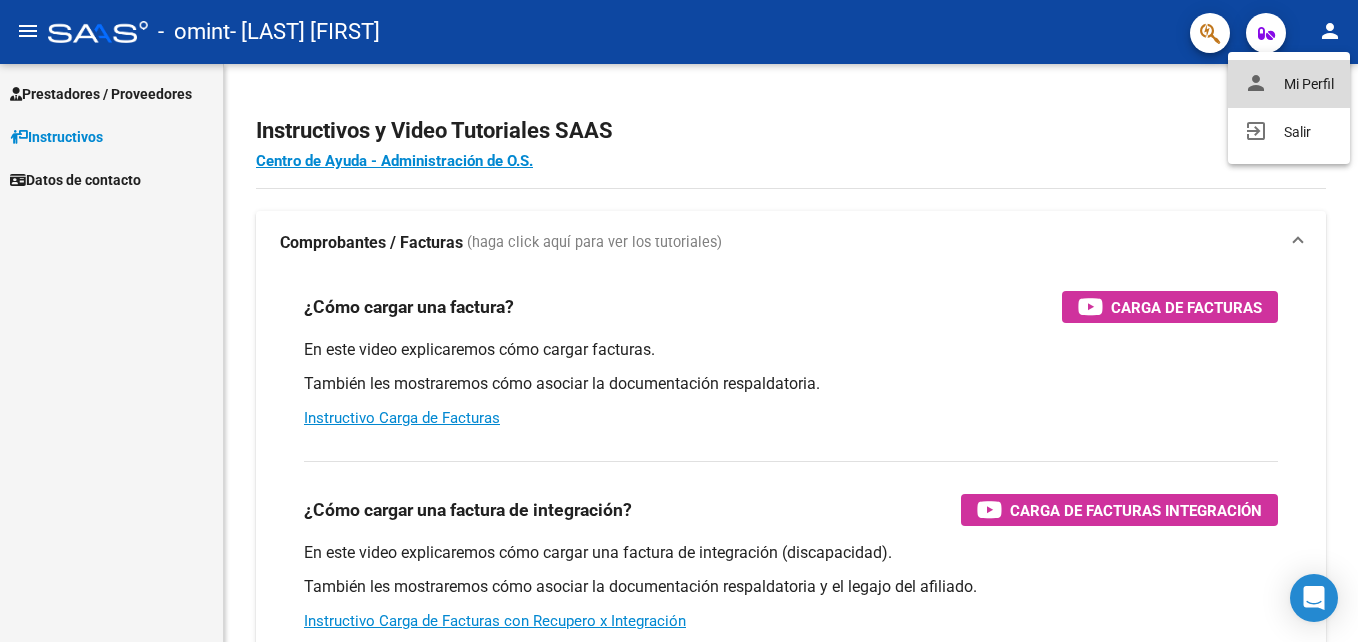 click on "person  Mi Perfil" at bounding box center (1289, 84) 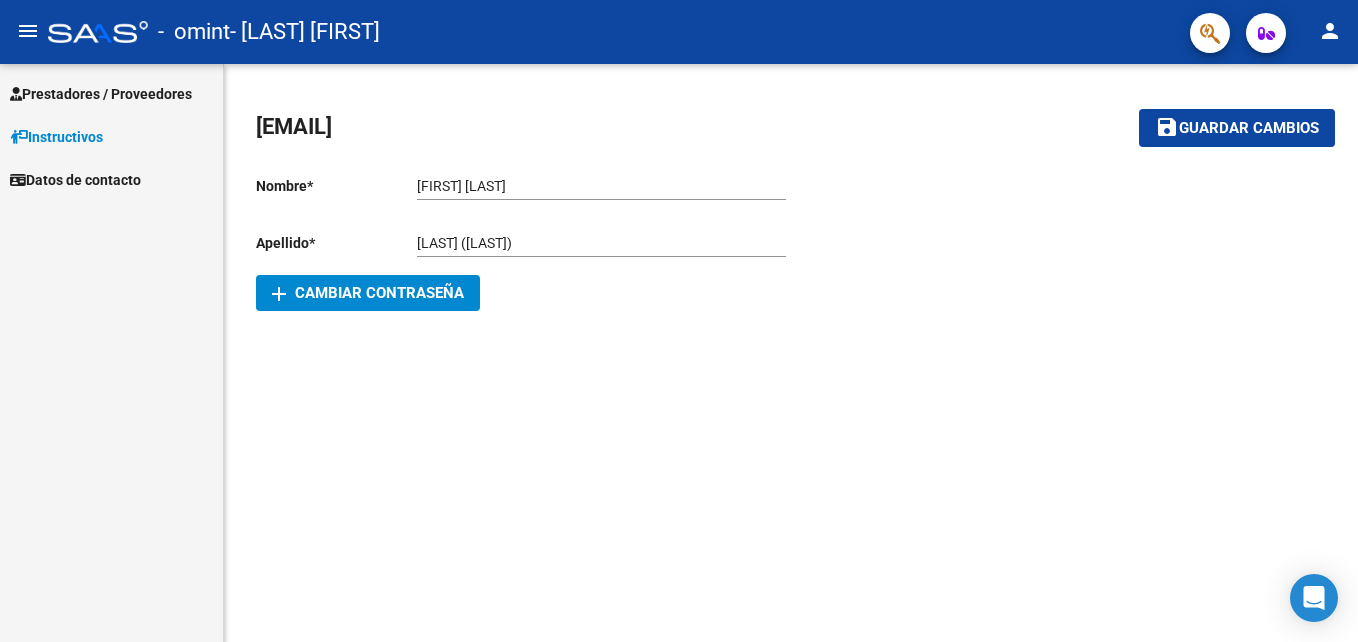 click on "person" 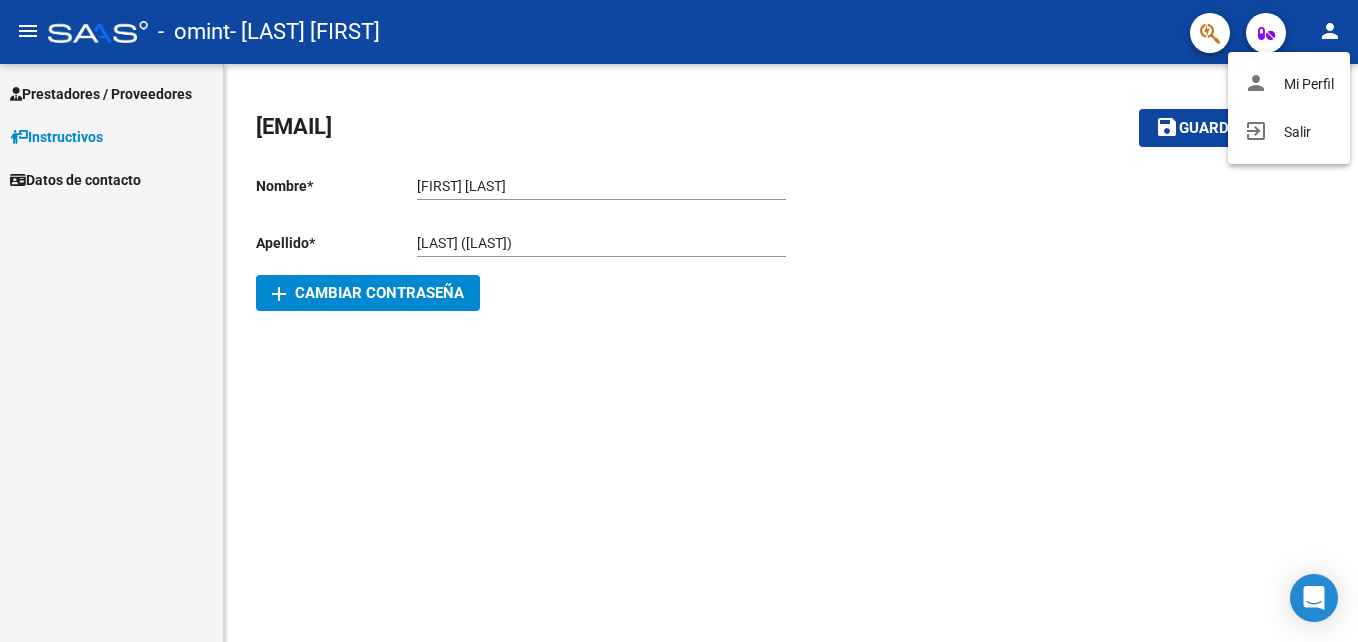 click at bounding box center [679, 321] 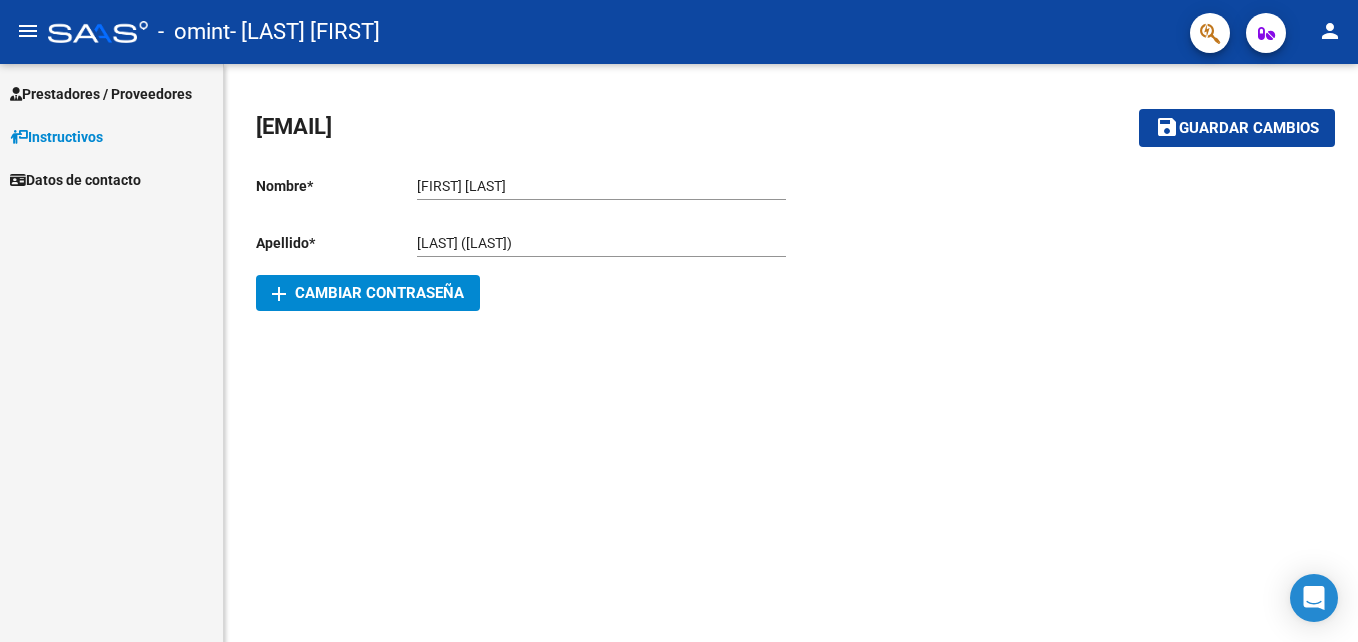 click on "Prestadores / Proveedores" at bounding box center [101, 94] 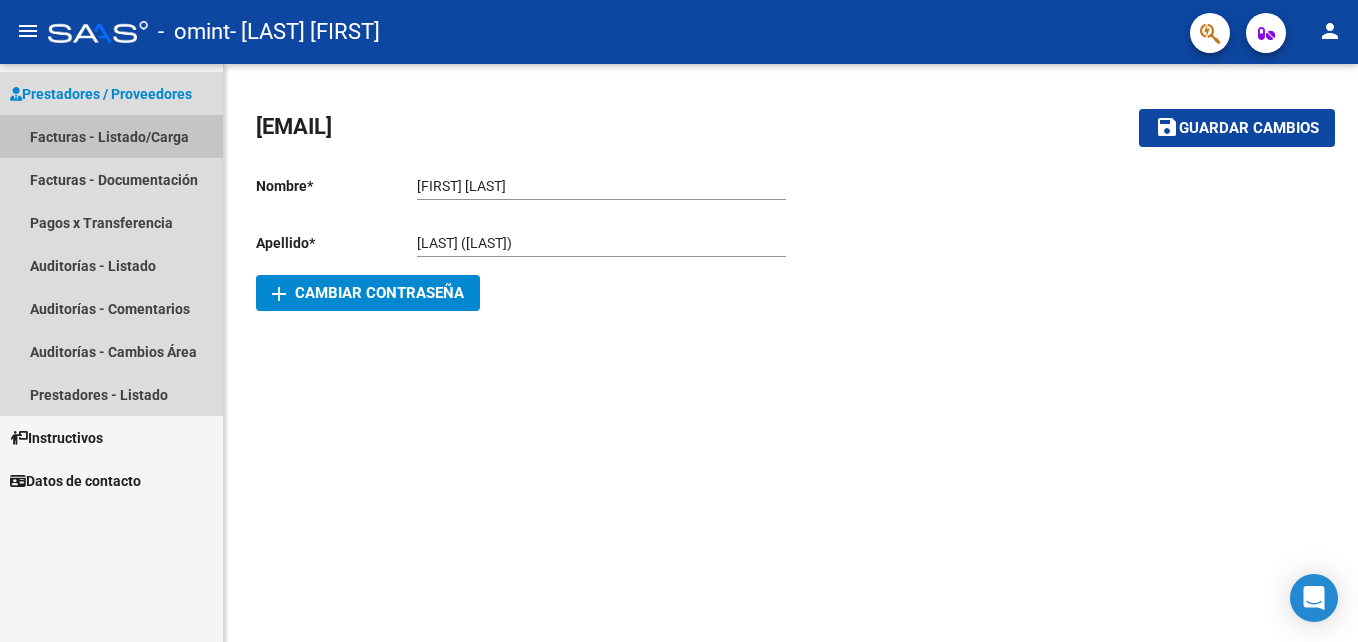 click on "Facturas - Listado/Carga" at bounding box center [111, 136] 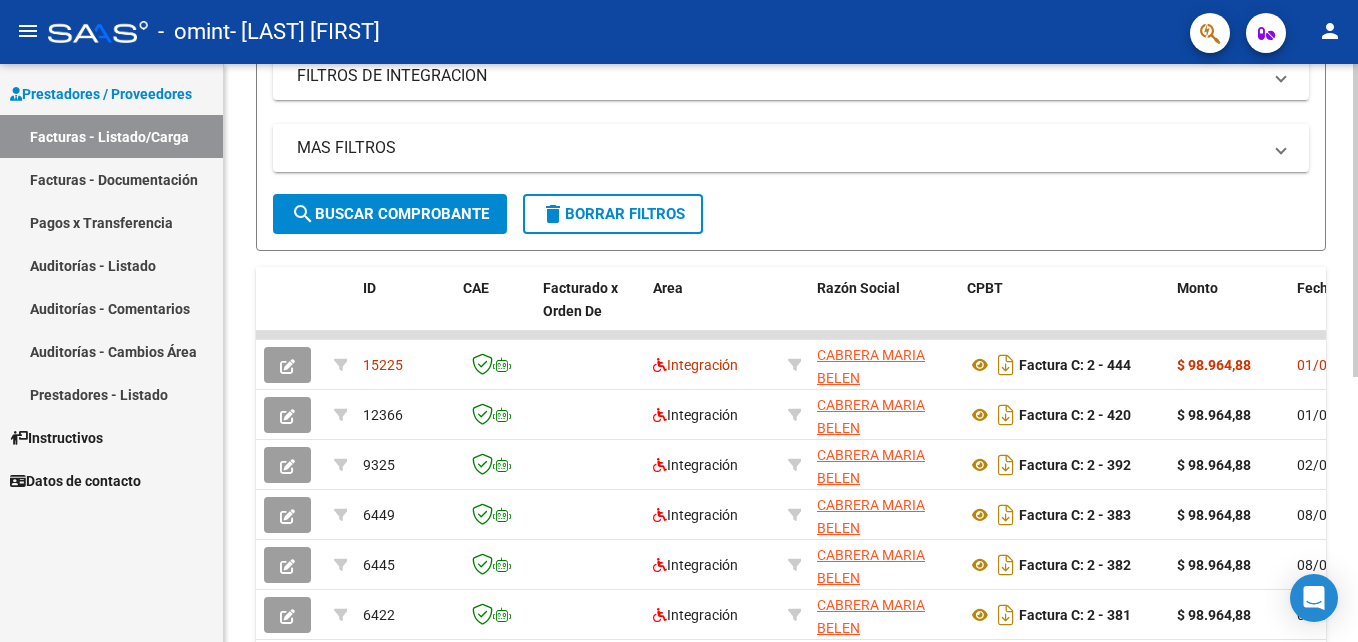 scroll, scrollTop: 381, scrollLeft: 0, axis: vertical 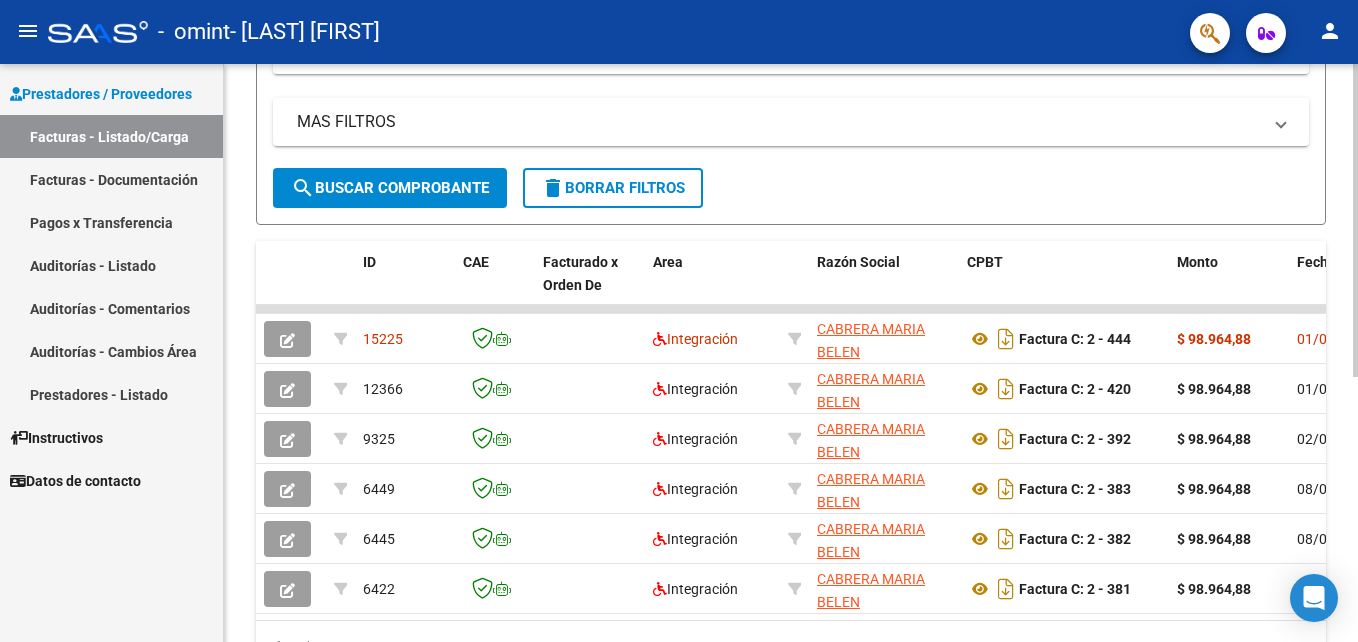 click on "menu -   omint   - [LAST] [FIRST] [LAST] person    Prestadores / Proveedores Facturas - Listado/Carga Facturas - Documentación Pagos x Transferencia Auditorías - Listado Auditorías - Comentarios Auditorías - Cambios Área Prestadores - Listado    Instructivos    Datos de contacto  Video tutorial   PRESTADORES -> Listado de CPBTs Emitidos por Prestadores / Proveedores (alt+q)   Cargar Comprobante
cloud_download  CSV  cloud_download  EXCEL  cloud_download  Estandar   Descarga Masiva
Filtros Id Area Area Todos Confirmado   Mostrar totalizadores   FILTROS DEL COMPROBANTE  Comprobante Tipo Comprobante Tipo Start date – End date Fec. Comprobante Desde / Hasta Días Emisión Desde(cant. días) Días Emisión Hasta(cant. días) CUIT / Razón Social Pto. Venta Nro. Comprobante Código SSS CAE Válido CAE Válido Todos Cargado Módulo Hosp. Todos Tiene facturacion Apócrifa Hospital Refes  FILTROS DE INTEGRACION  Período De Prestación Campos del Archivo de Rendición Devuelto x SSS (dr_envio) –" at bounding box center [679, 321] 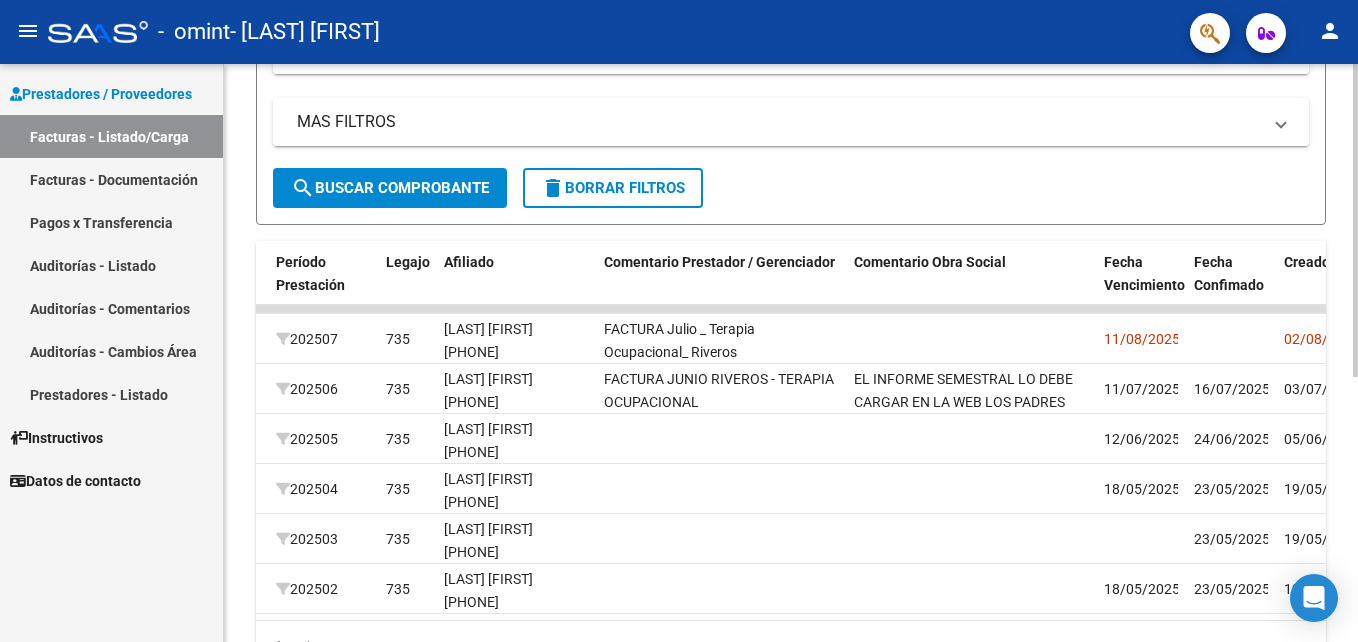 scroll, scrollTop: 0, scrollLeft: 2590, axis: horizontal 